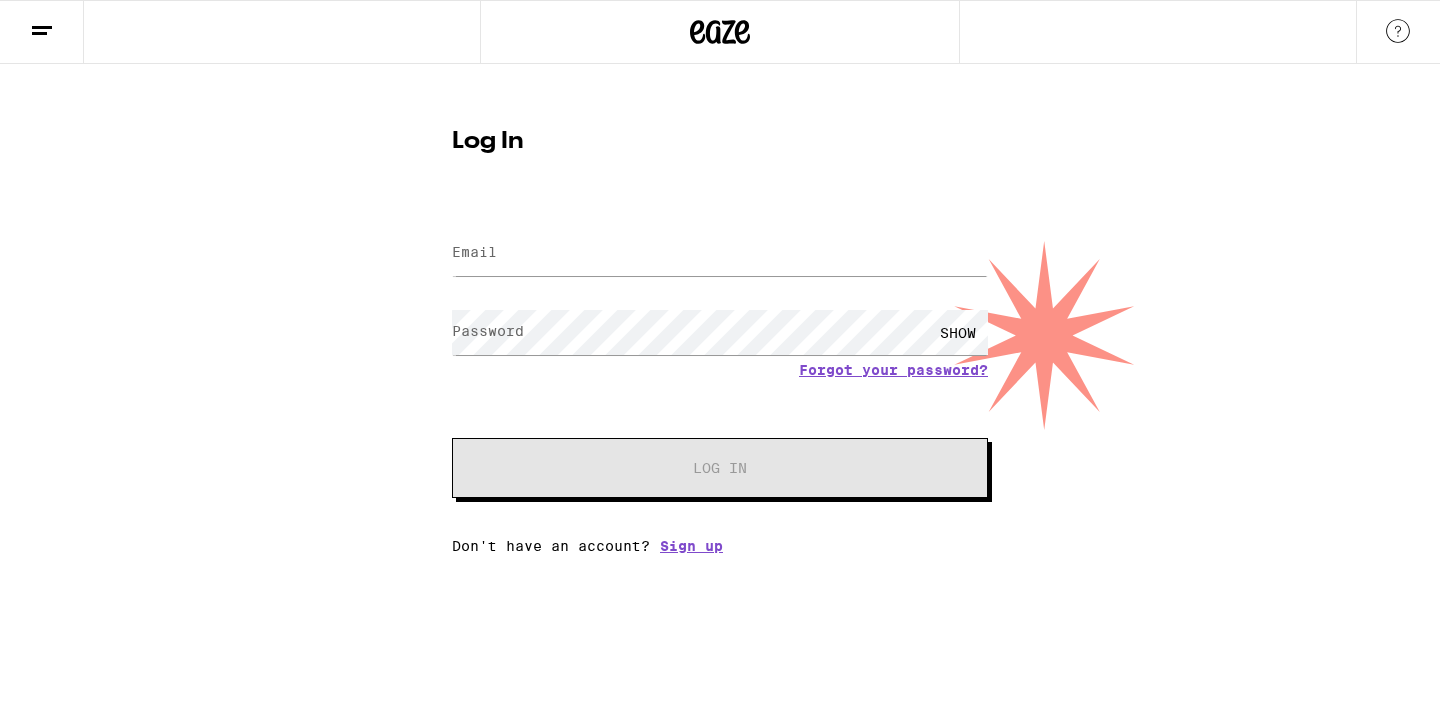 scroll, scrollTop: 0, scrollLeft: 0, axis: both 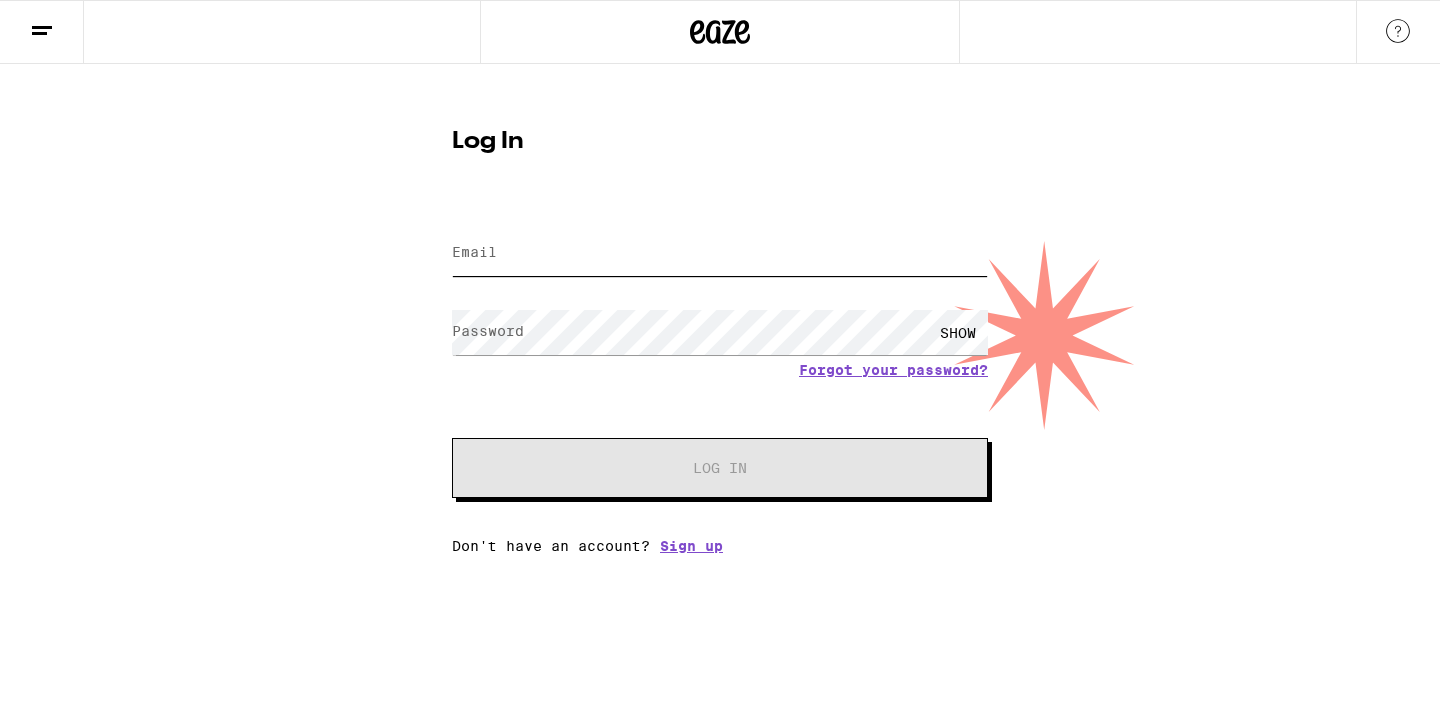 type on "[EMAIL_ADDRESS][DOMAIN_NAME]" 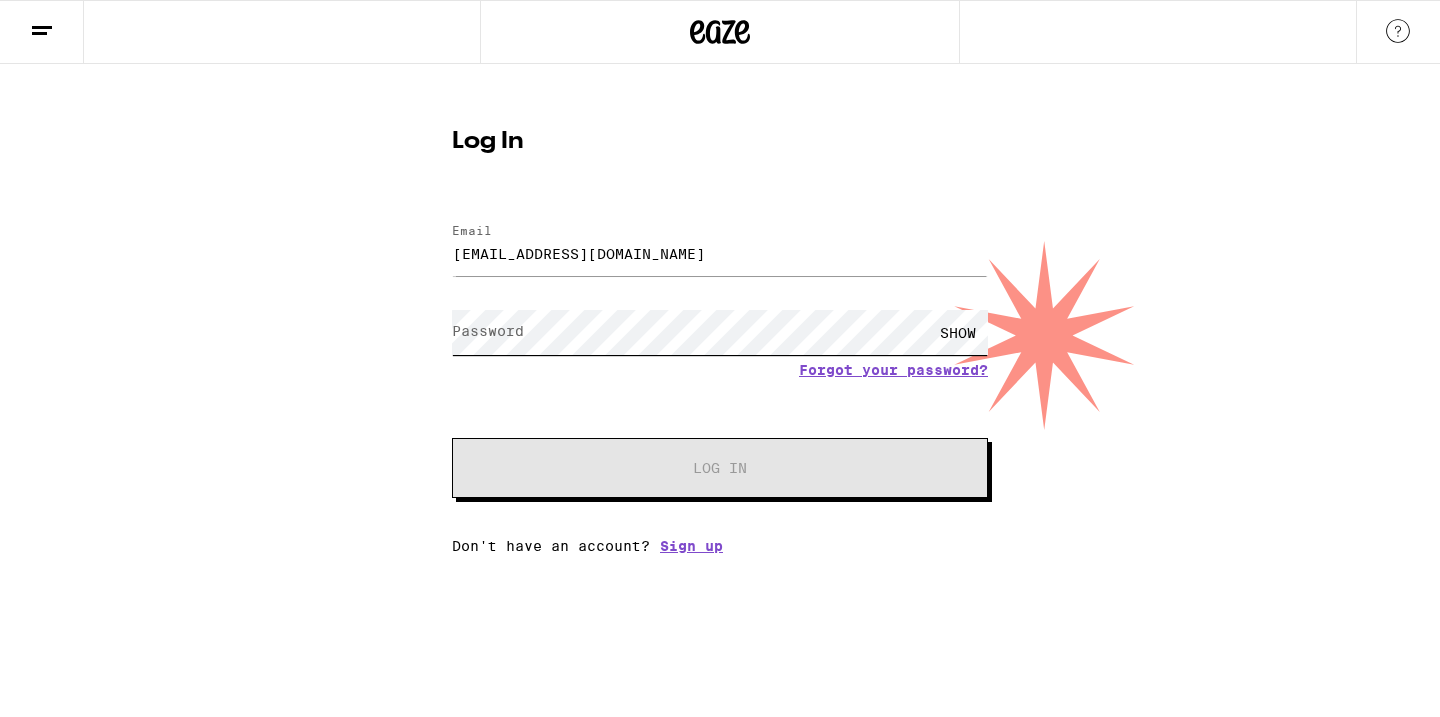 scroll, scrollTop: 0, scrollLeft: 0, axis: both 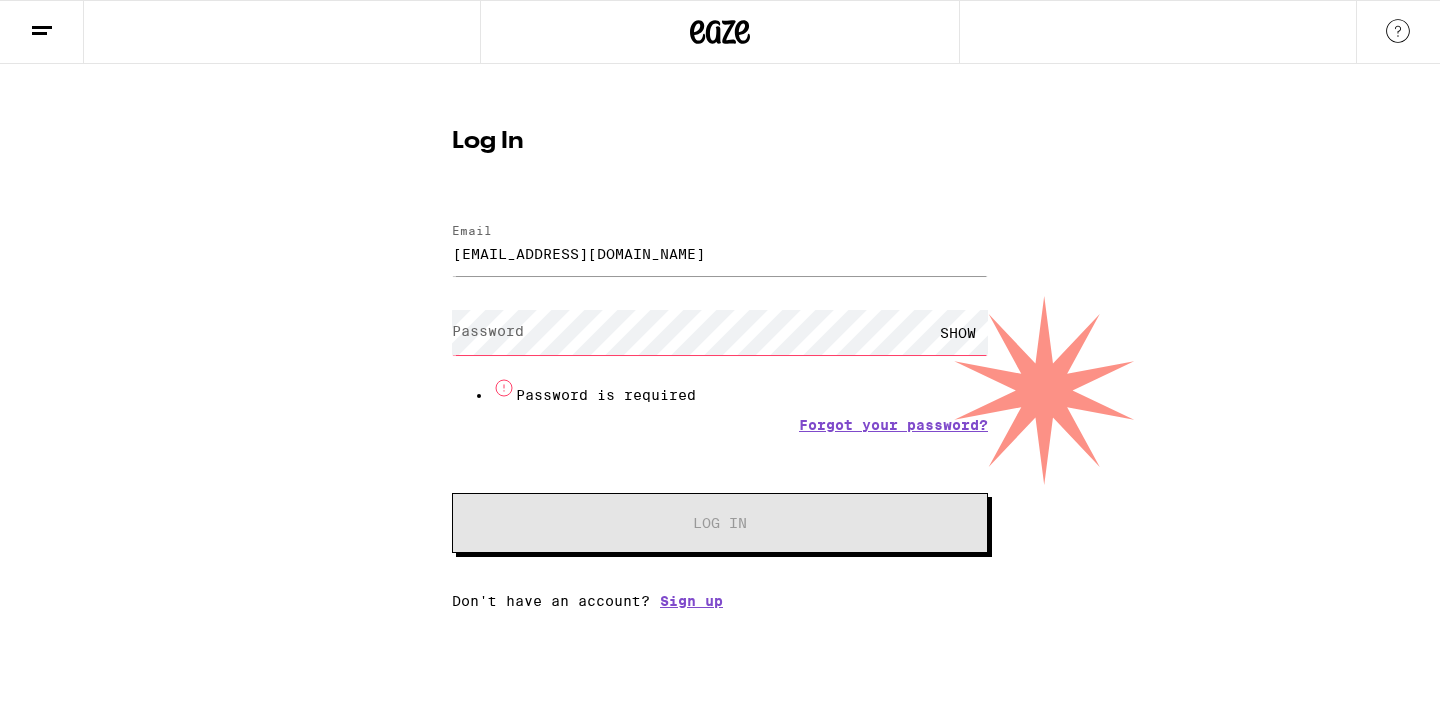 click on "Password" at bounding box center (488, 331) 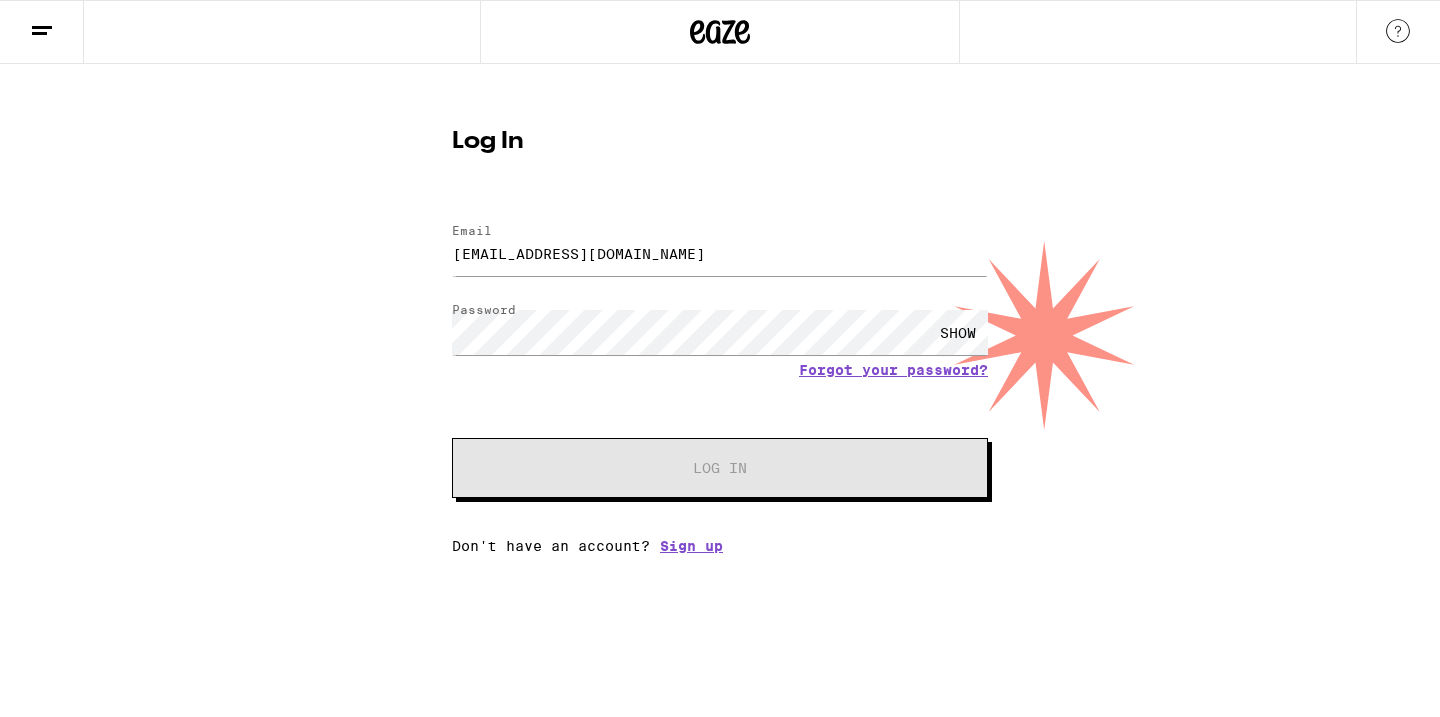 click on "SHOW" at bounding box center (958, 332) 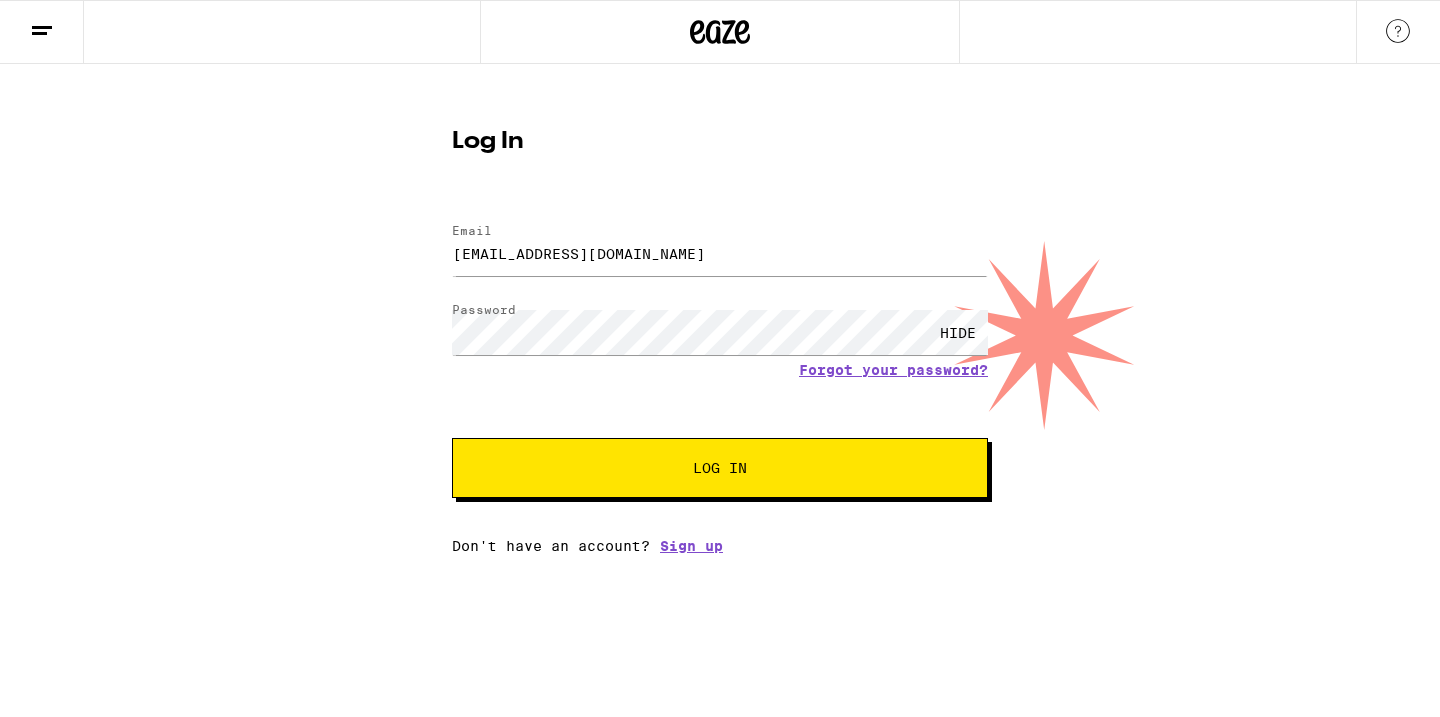 click on "Log In" at bounding box center (720, 468) 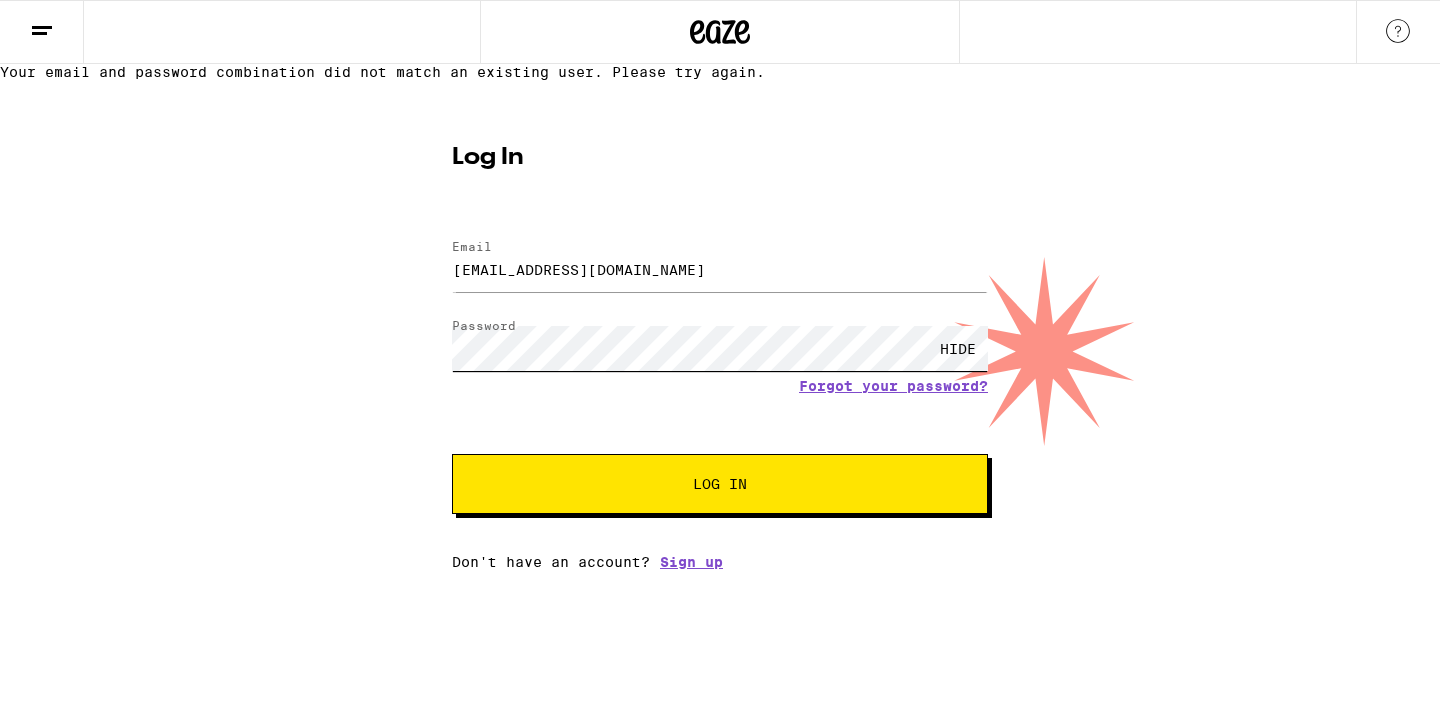 click on "Log In" at bounding box center [720, 484] 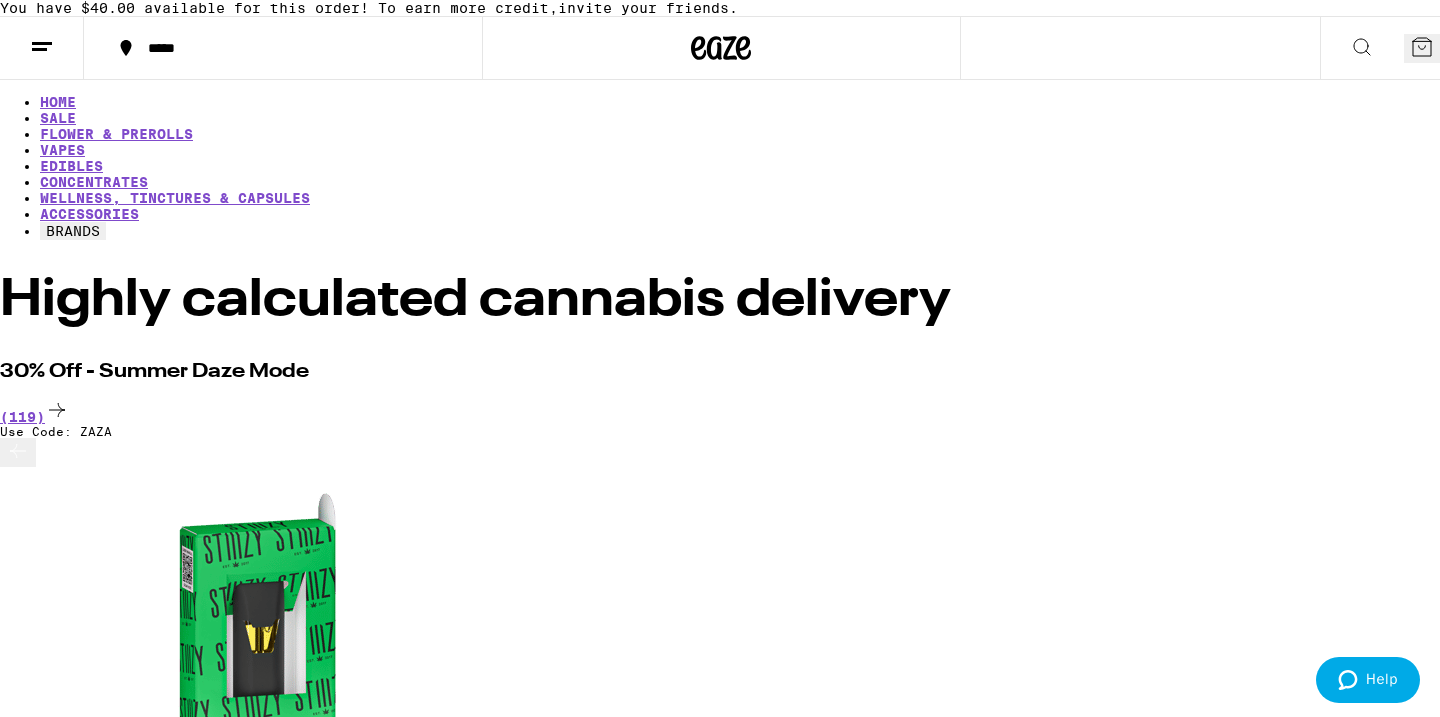 scroll, scrollTop: 0, scrollLeft: 0, axis: both 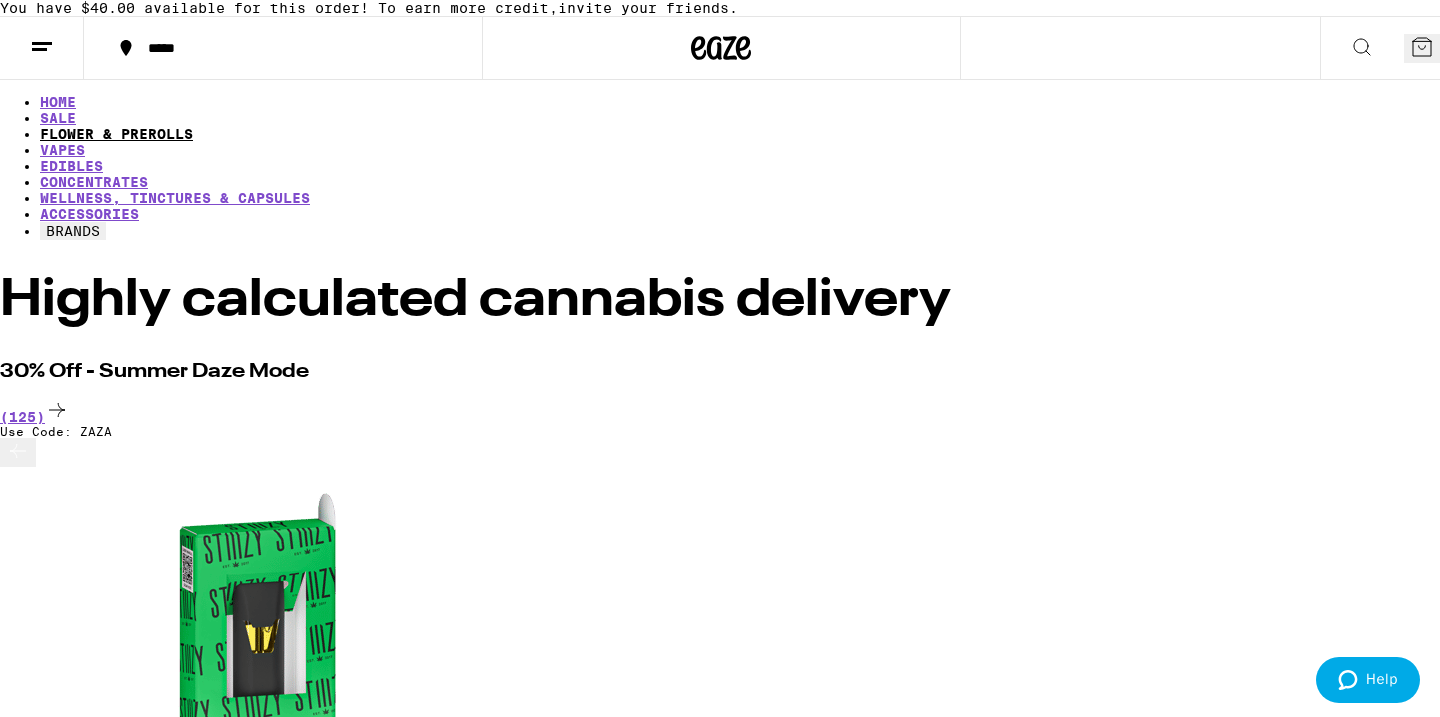 click on "FLOWER & PREROLLS" at bounding box center [116, 134] 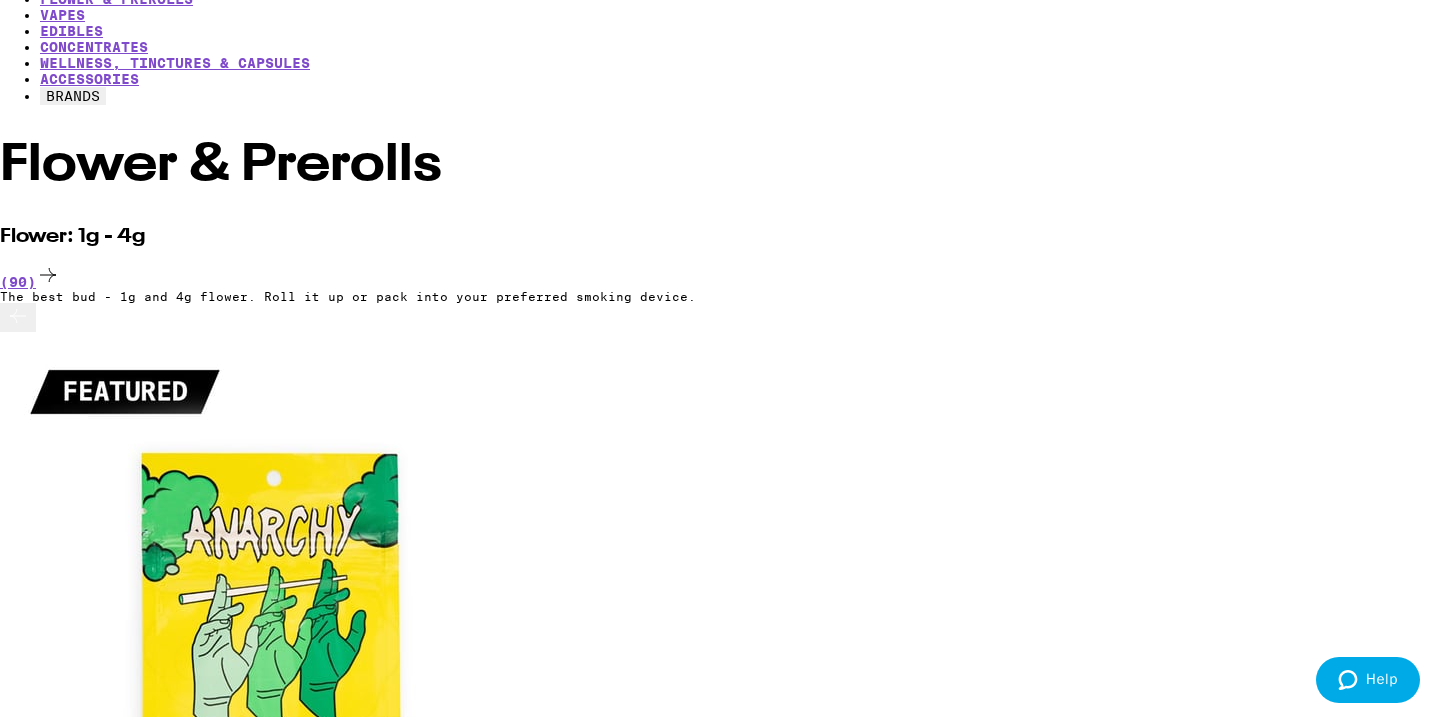 scroll, scrollTop: 142, scrollLeft: 0, axis: vertical 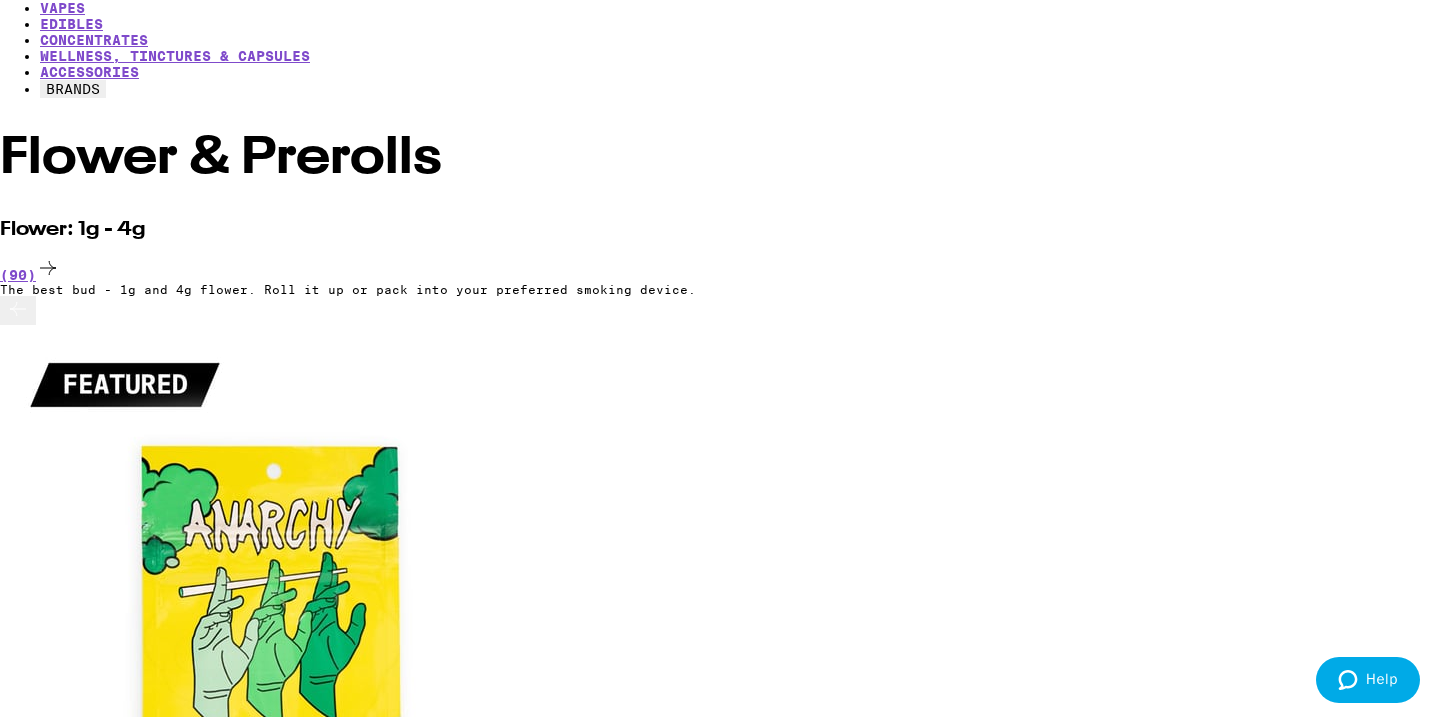click 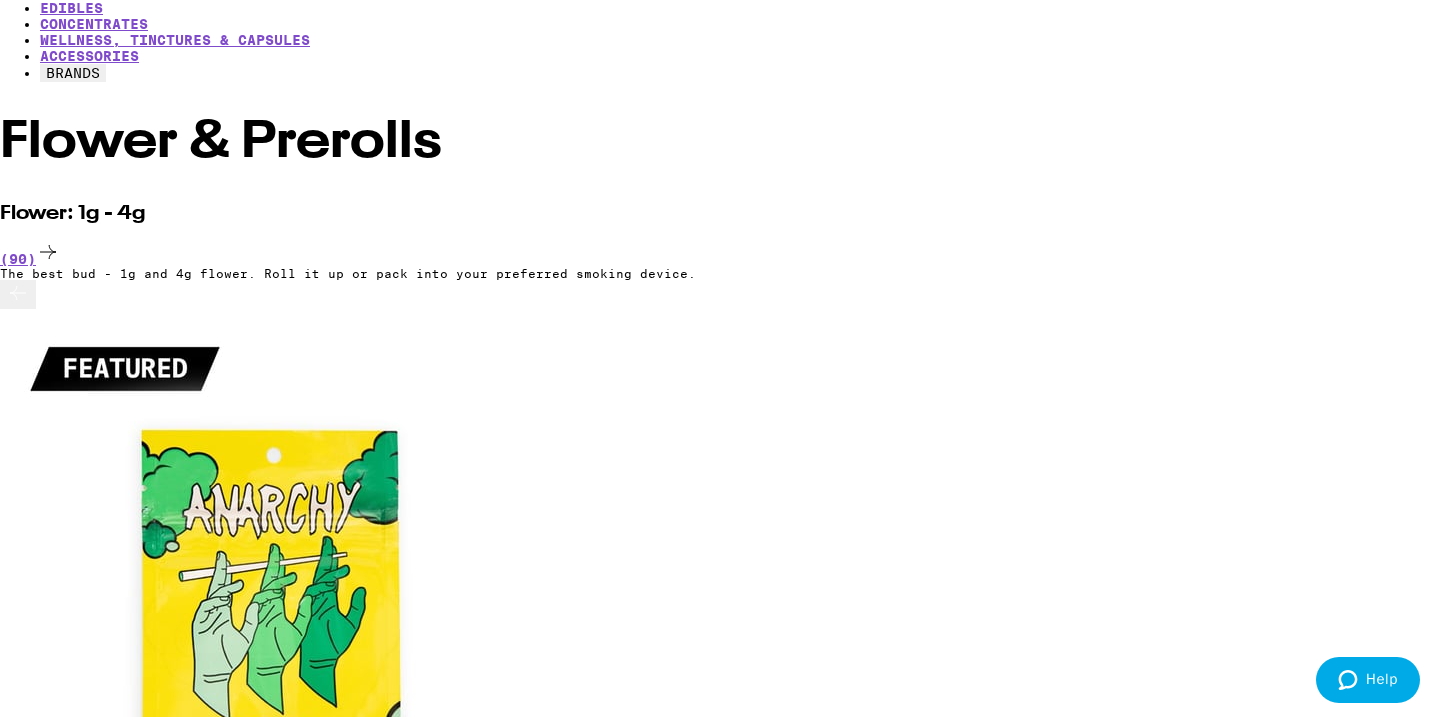 scroll, scrollTop: 204, scrollLeft: 0, axis: vertical 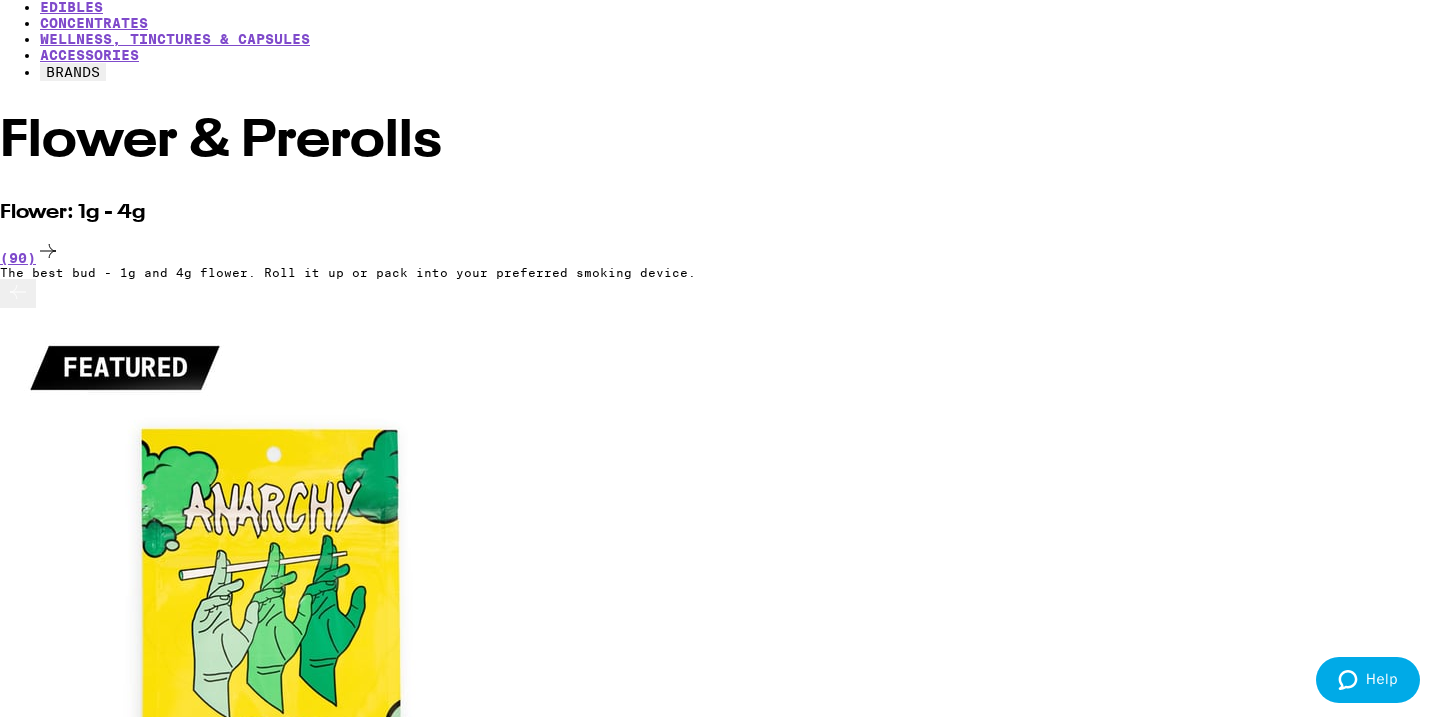 click 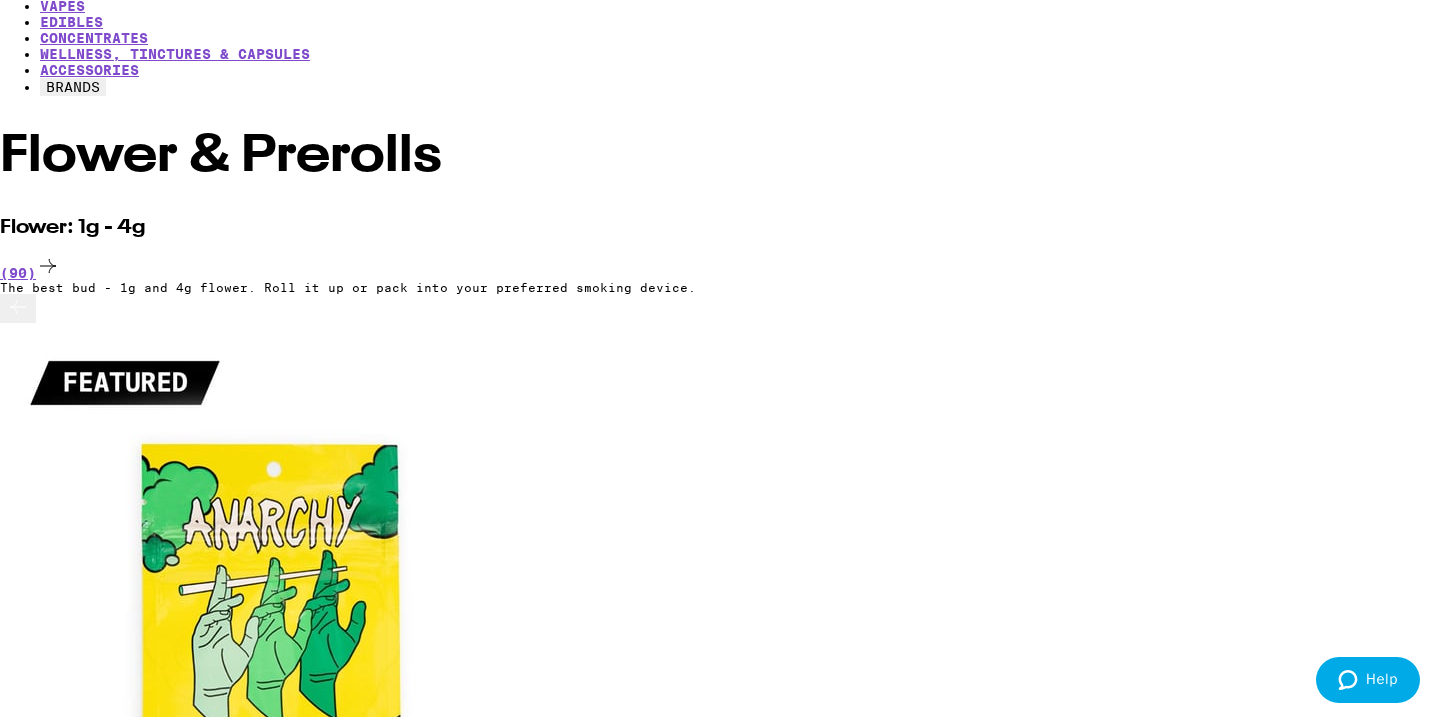 scroll, scrollTop: 180, scrollLeft: 0, axis: vertical 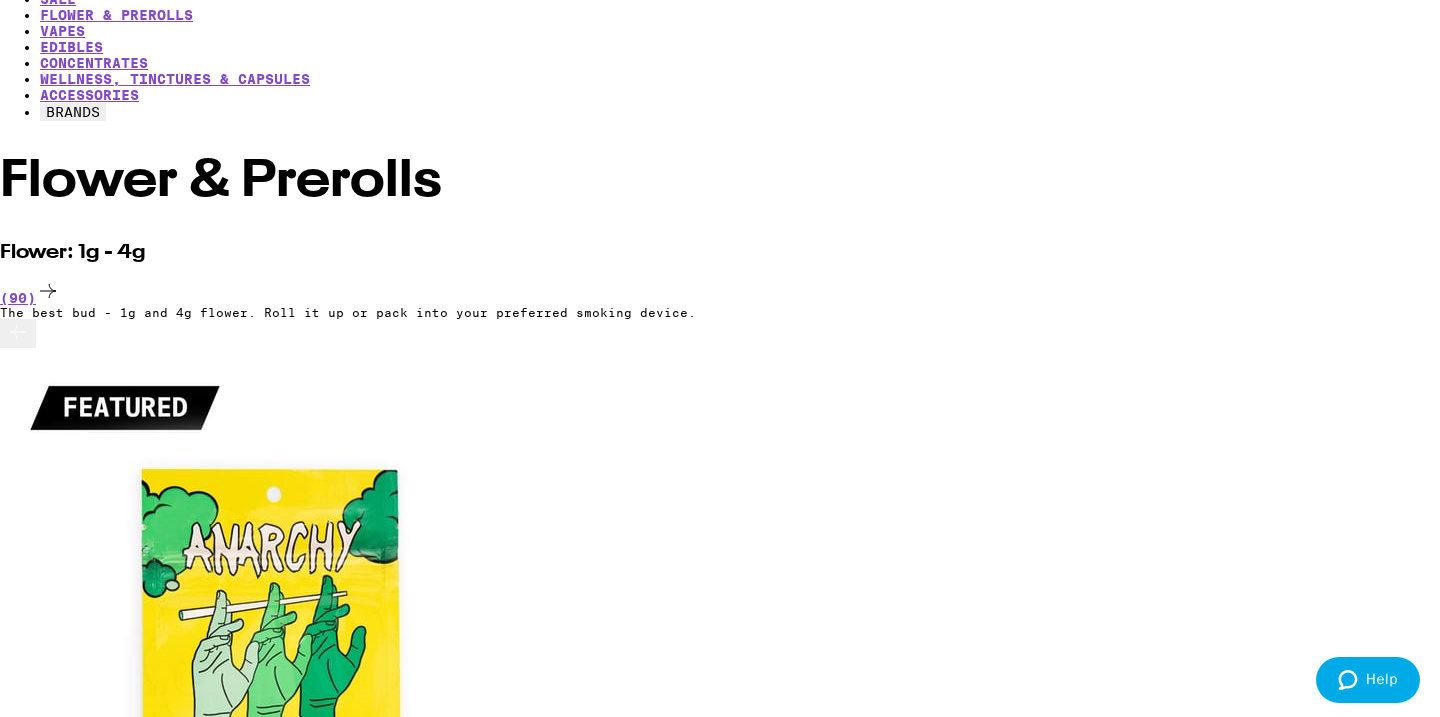 click 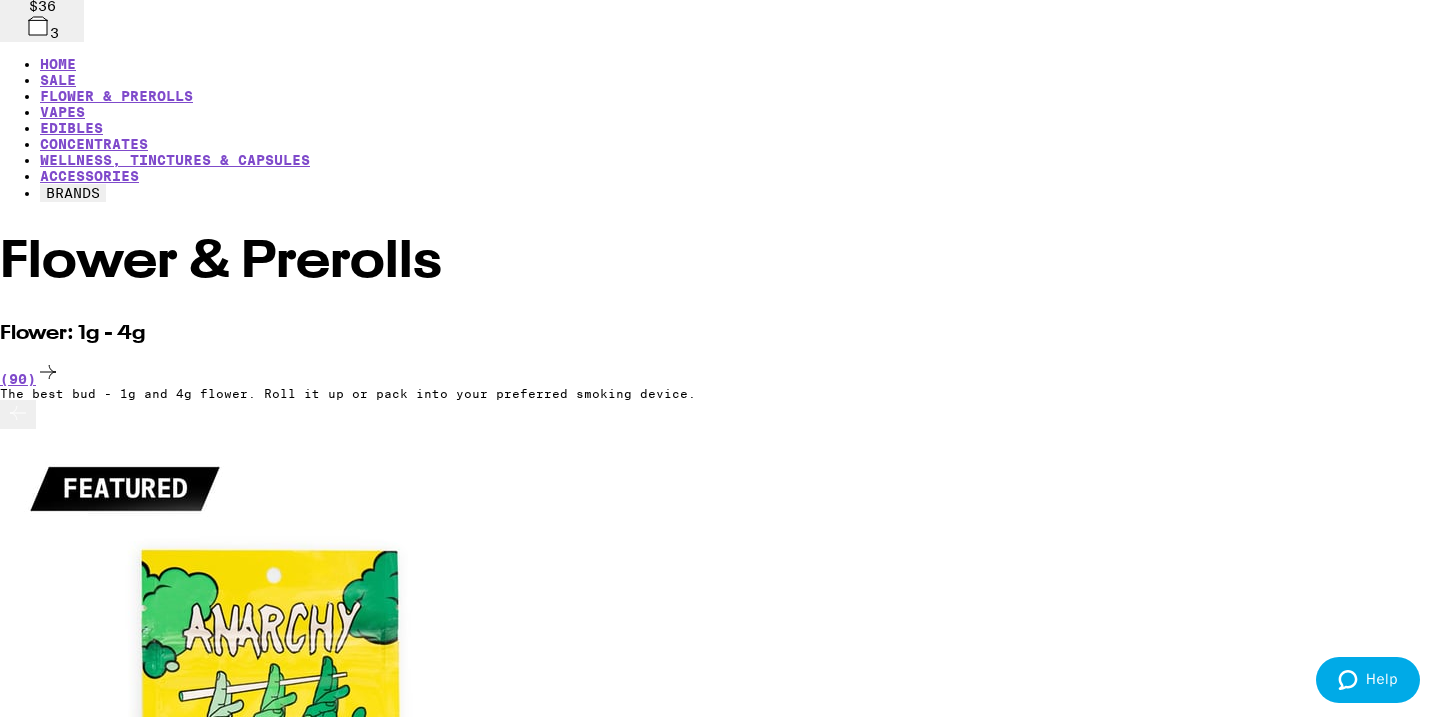 scroll, scrollTop: 68, scrollLeft: 0, axis: vertical 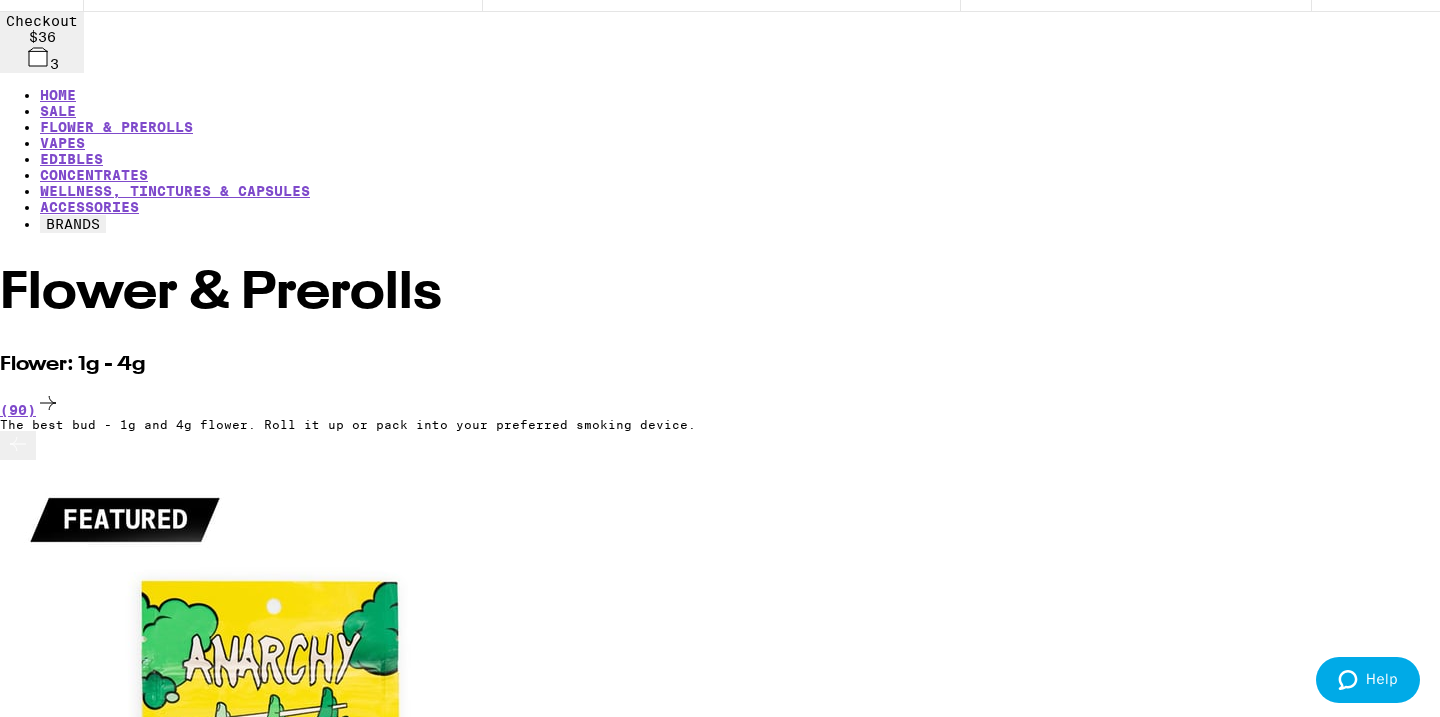 click on "$16" at bounding box center (23, 8200) 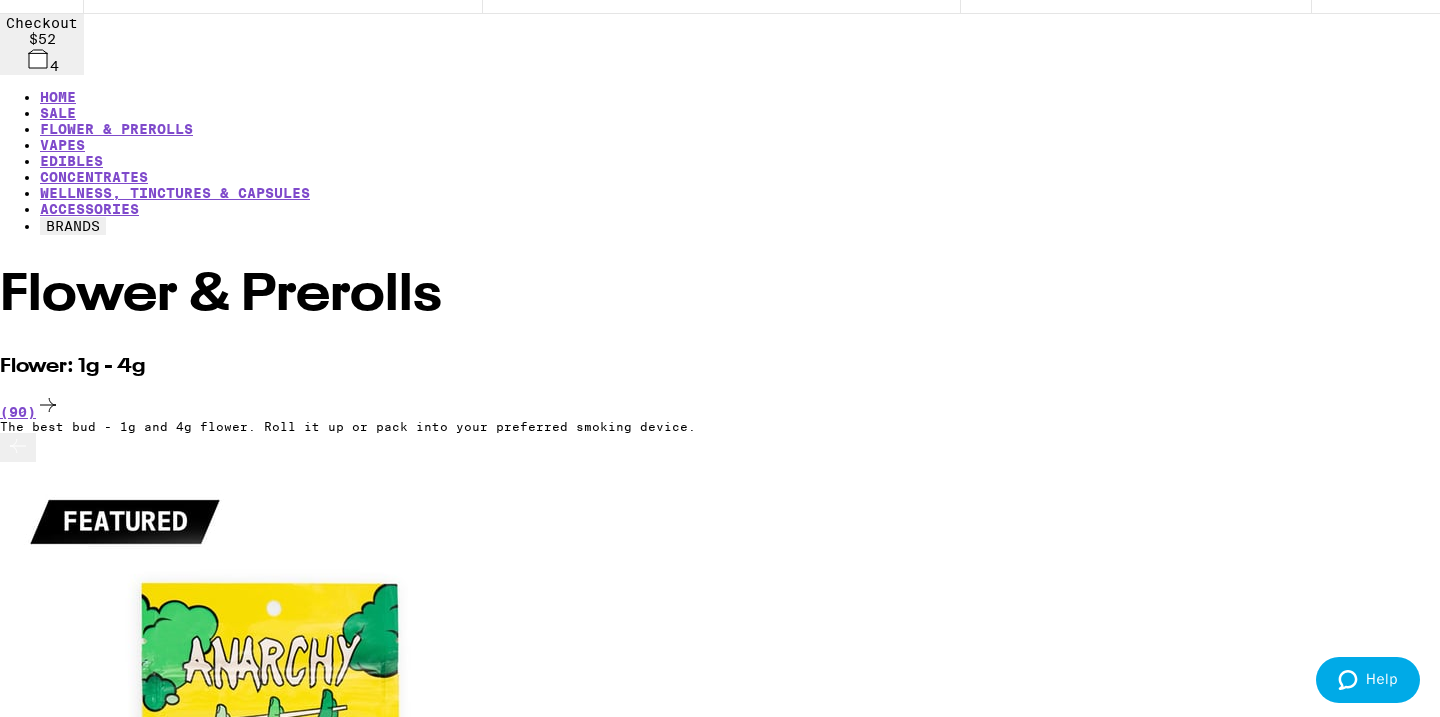 scroll, scrollTop: 64, scrollLeft: 0, axis: vertical 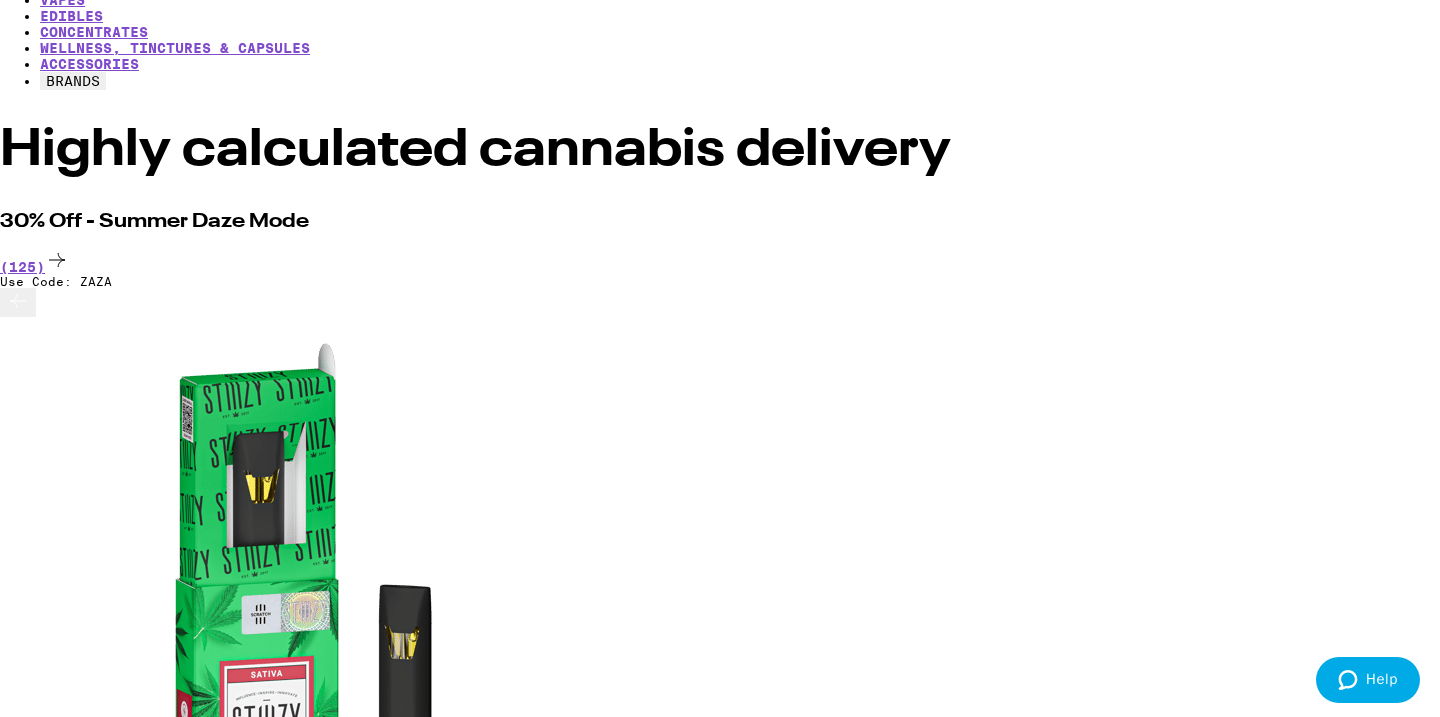 drag, startPoint x: 130, startPoint y: 231, endPoint x: 166, endPoint y: 227, distance: 36.221542 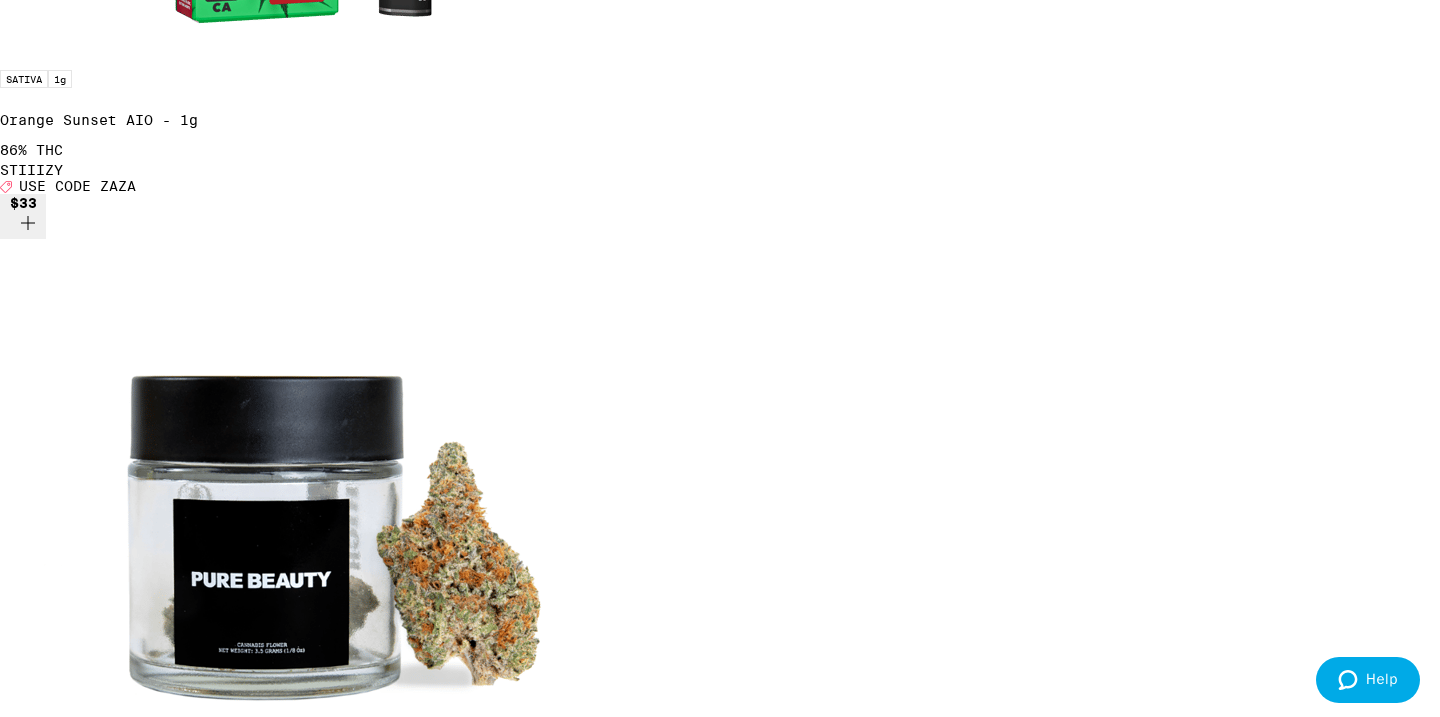 scroll, scrollTop: 0, scrollLeft: 445, axis: horizontal 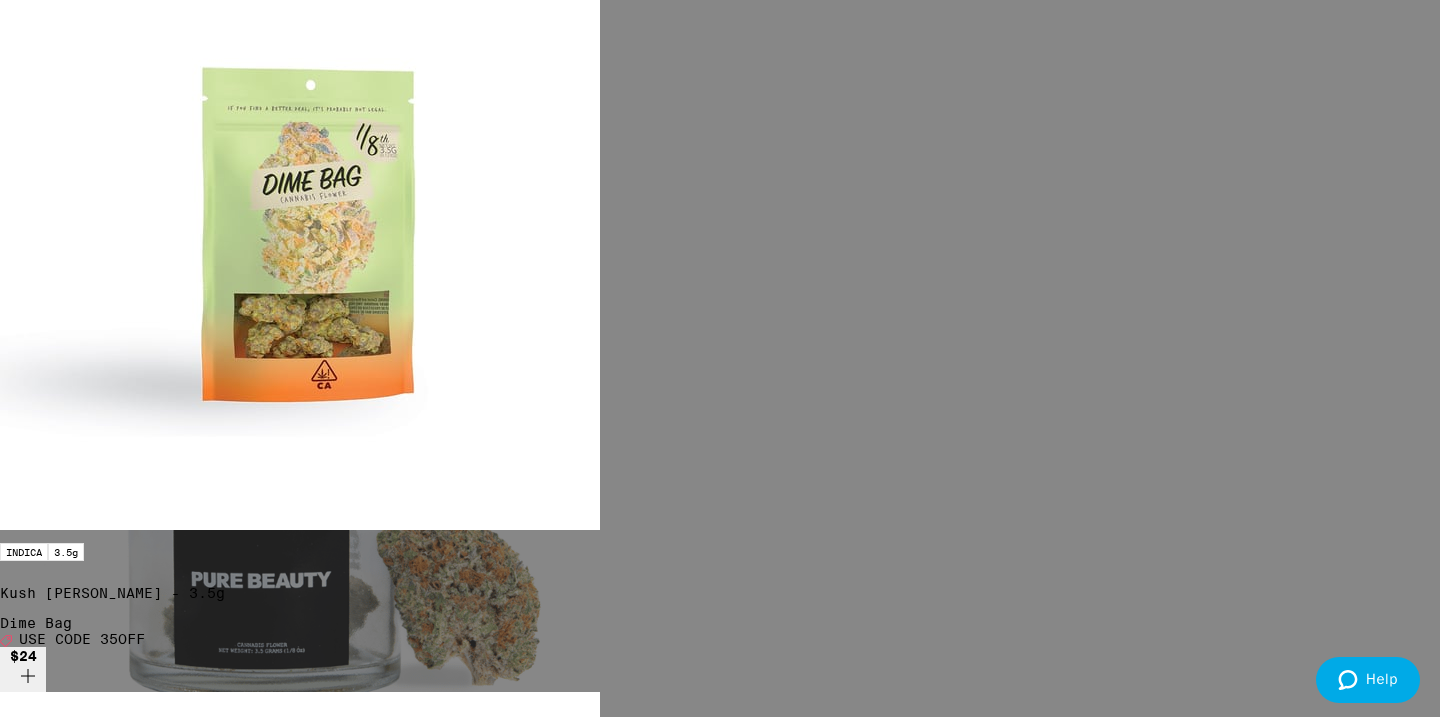click 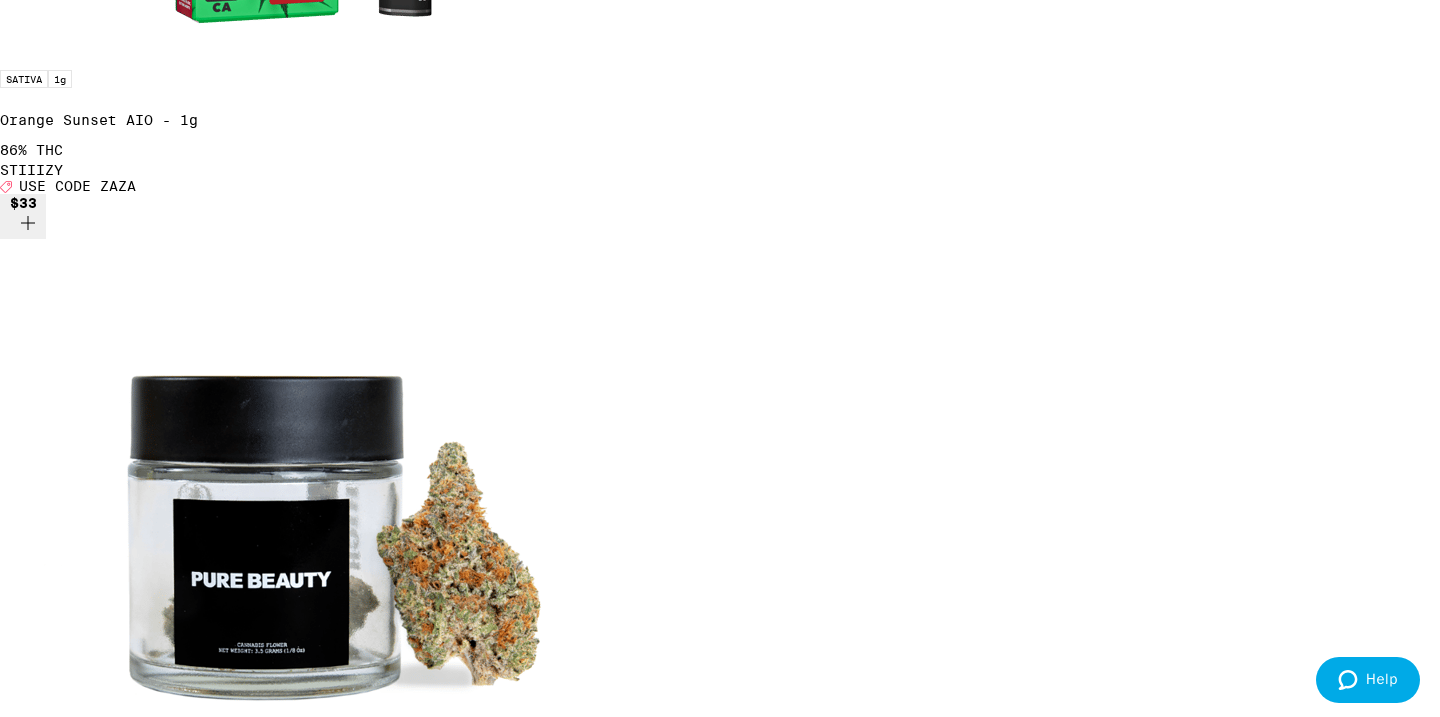 click 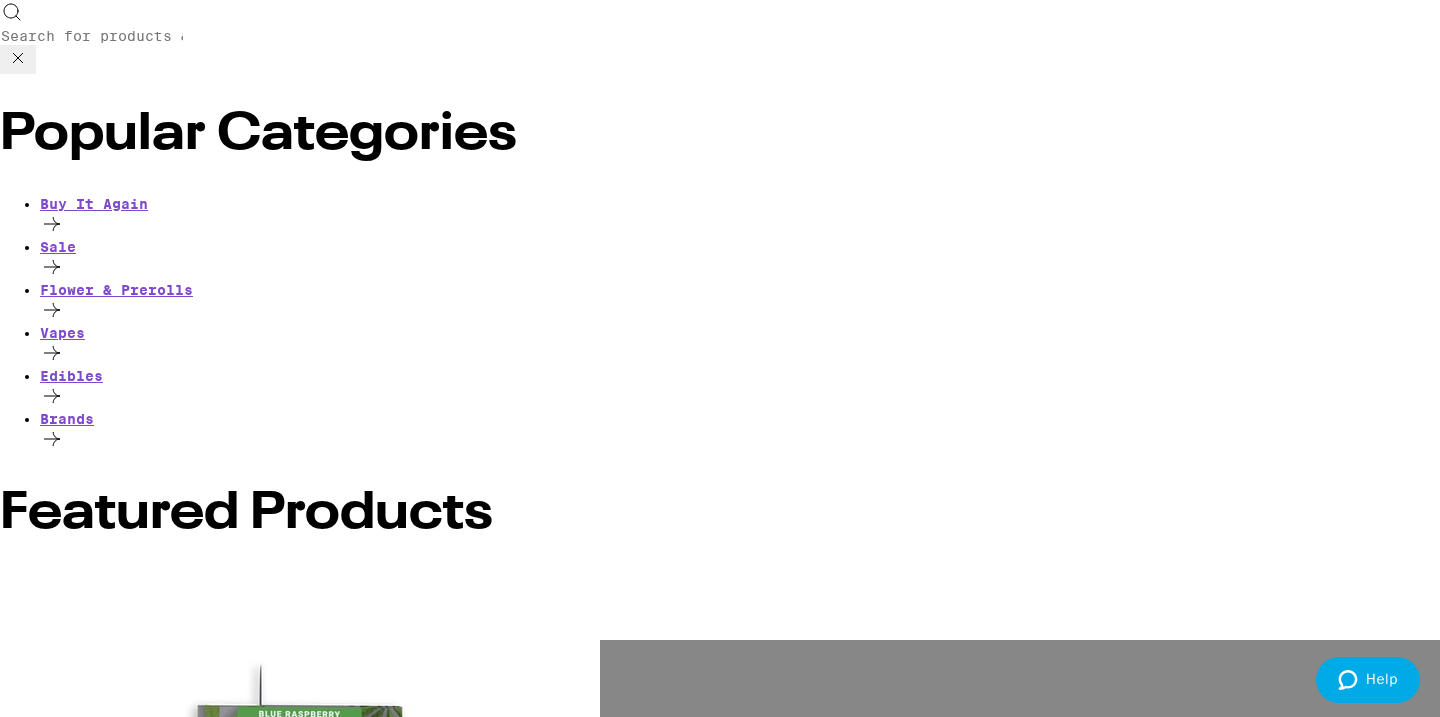 scroll, scrollTop: 0, scrollLeft: 0, axis: both 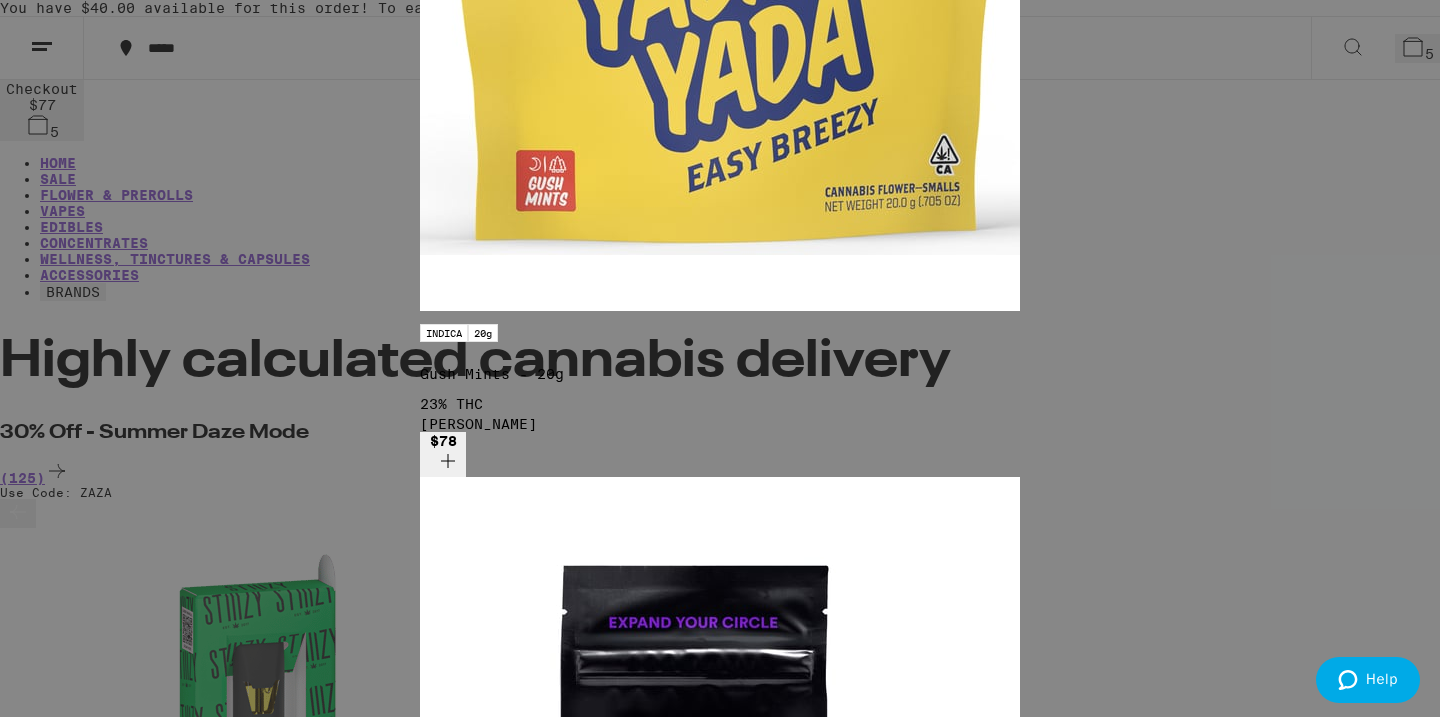 click on "Load More" at bounding box center [466, 1281] 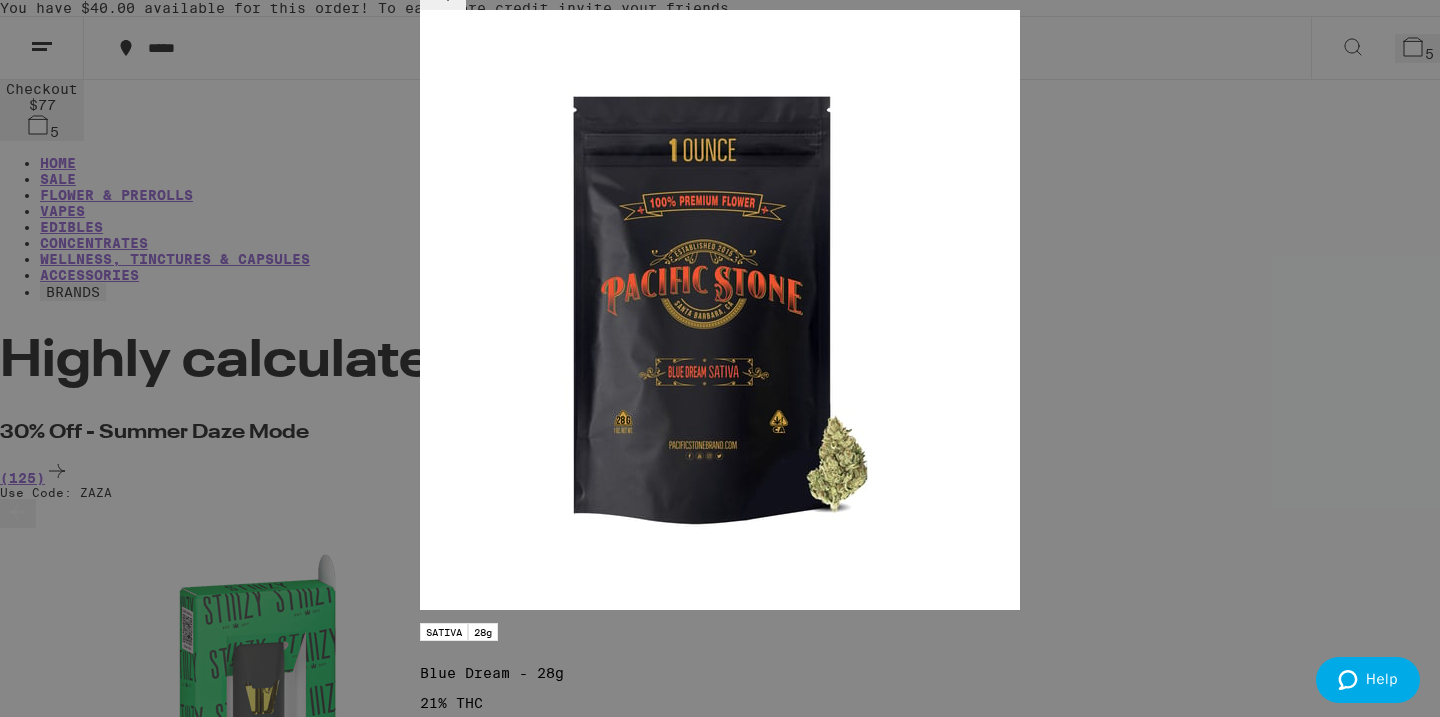 scroll, scrollTop: 0, scrollLeft: 0, axis: both 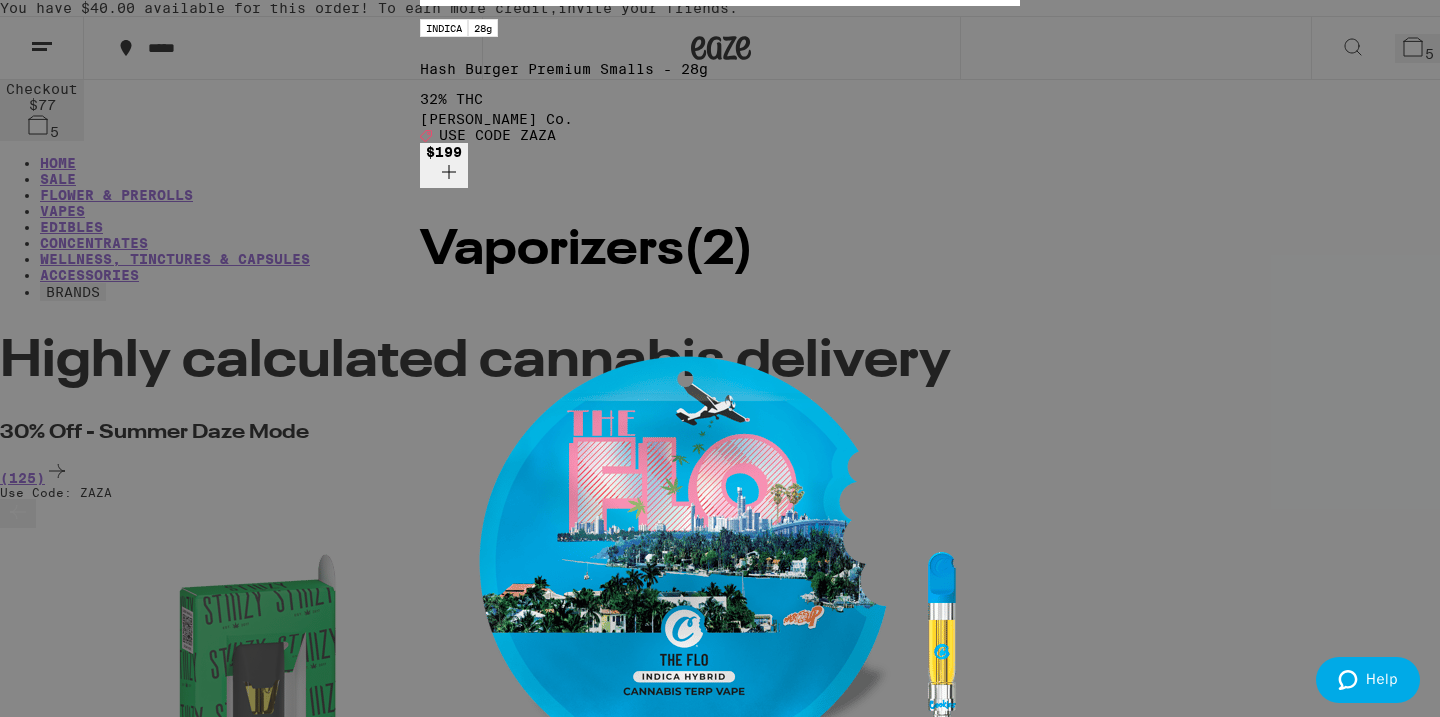 type on "headband" 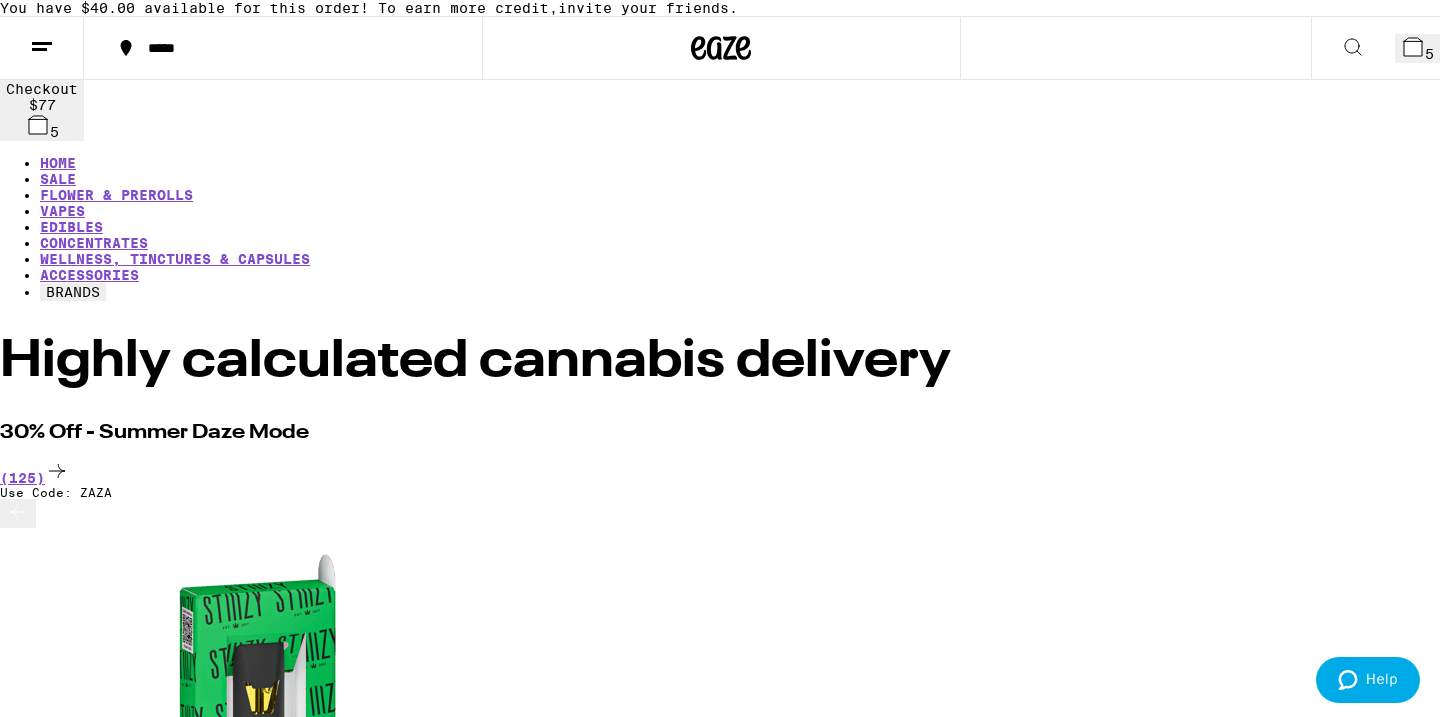 drag, startPoint x: 211, startPoint y: 211, endPoint x: 272, endPoint y: 217, distance: 61.294373 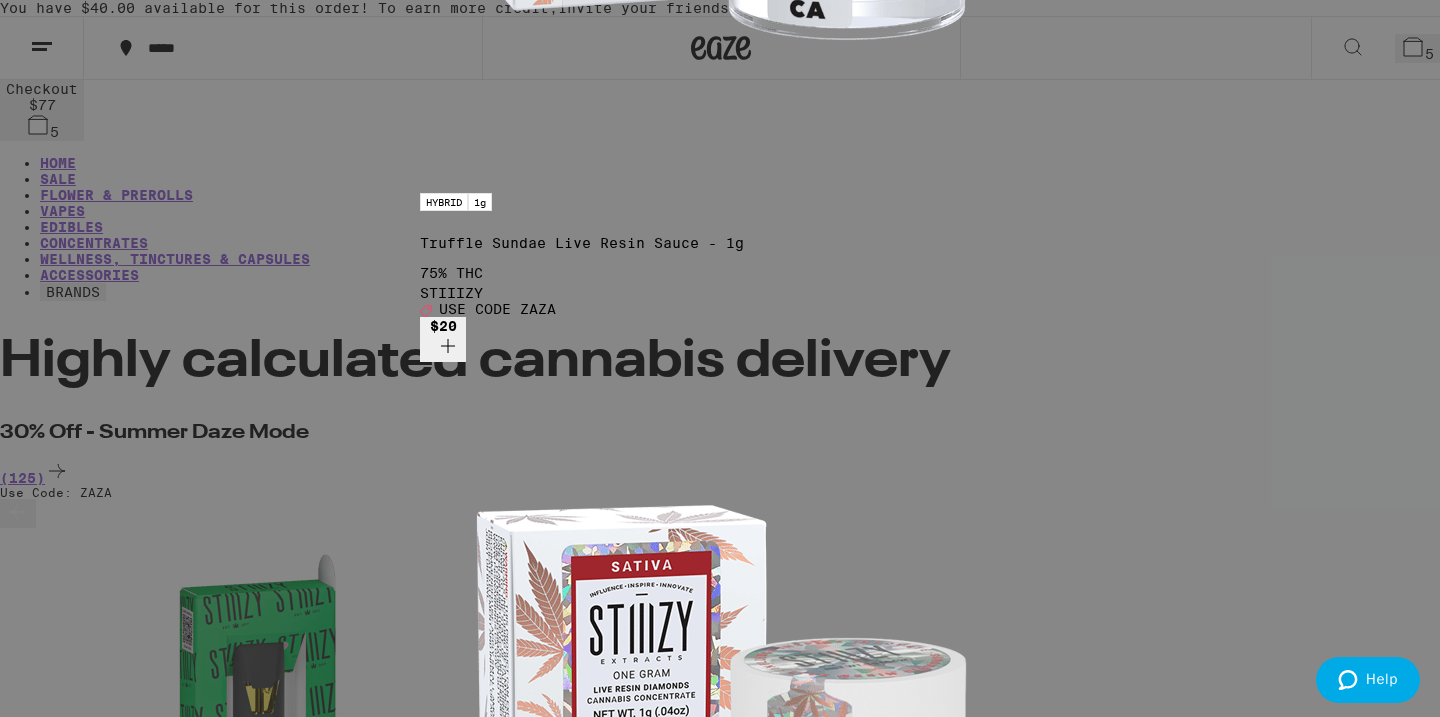 scroll, scrollTop: 669, scrollLeft: 0, axis: vertical 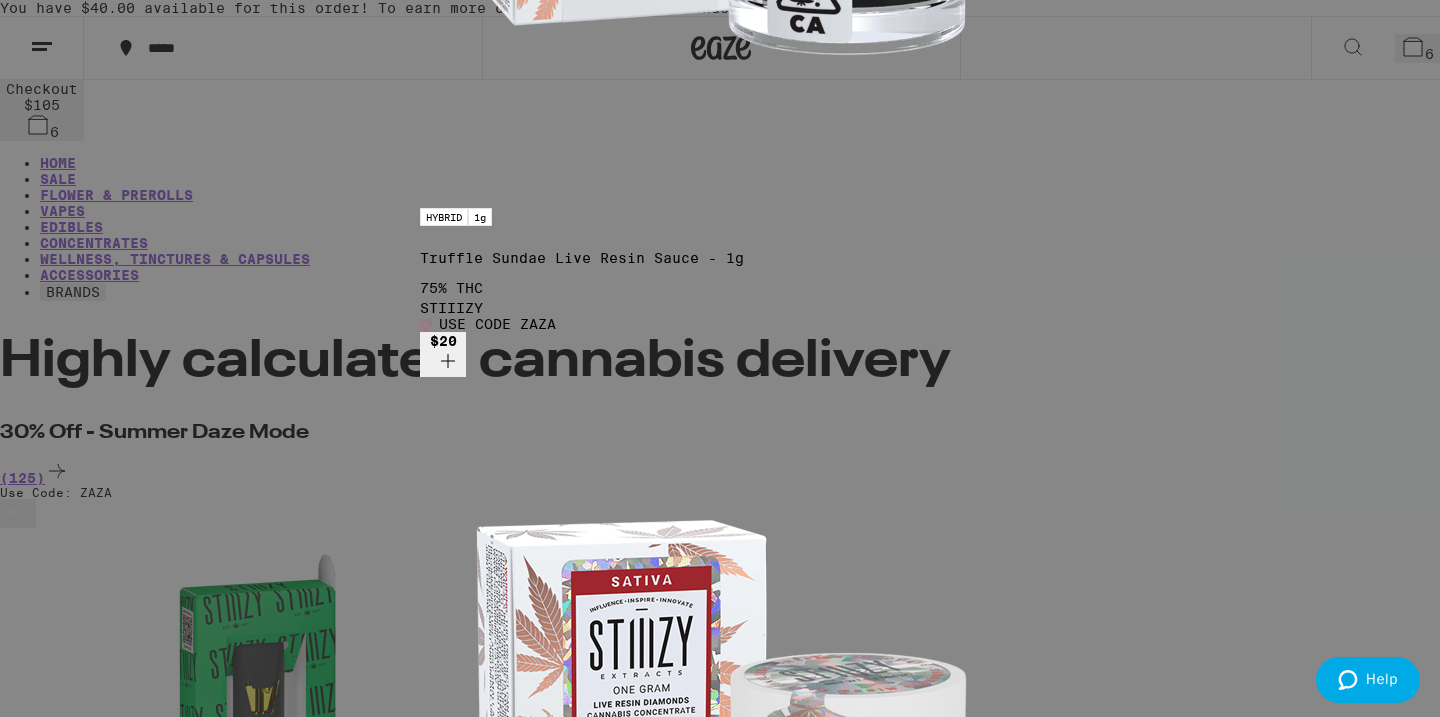 click 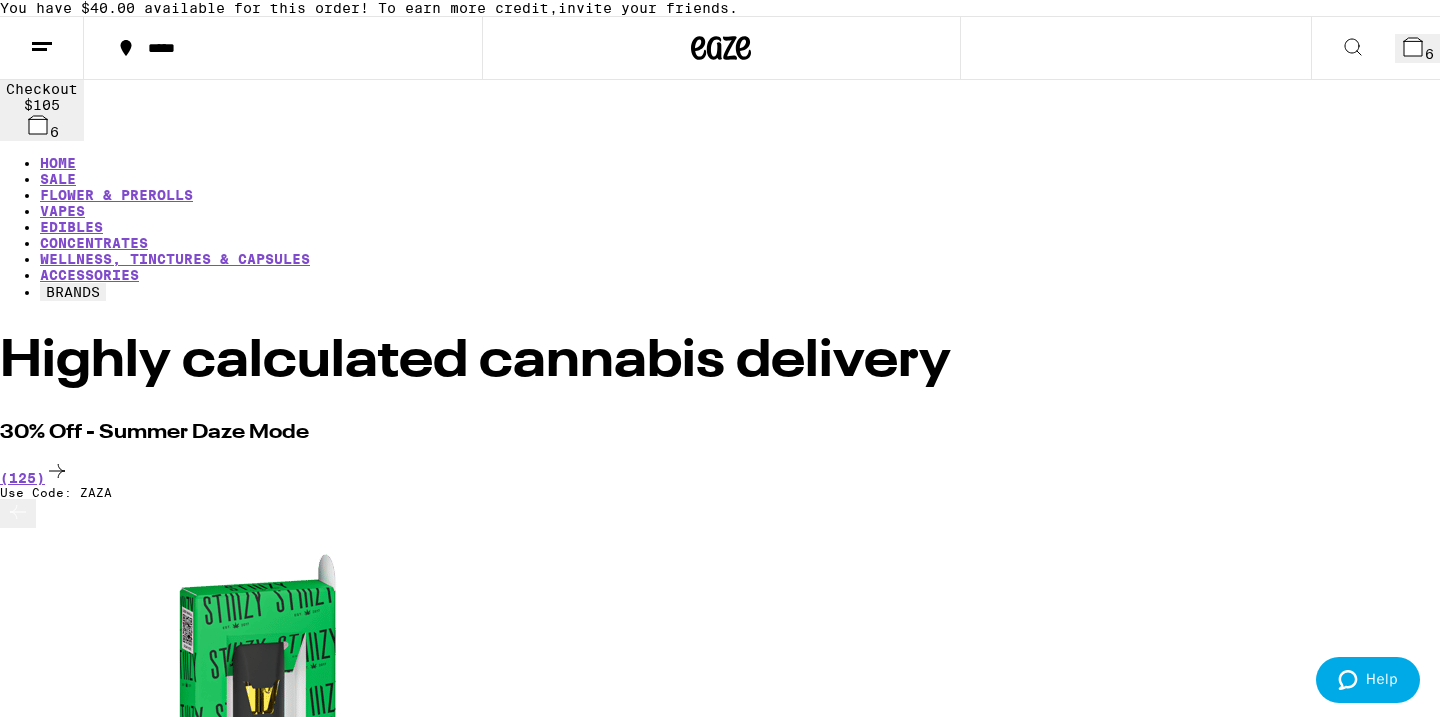 click on "6" at bounding box center (1429, 54) 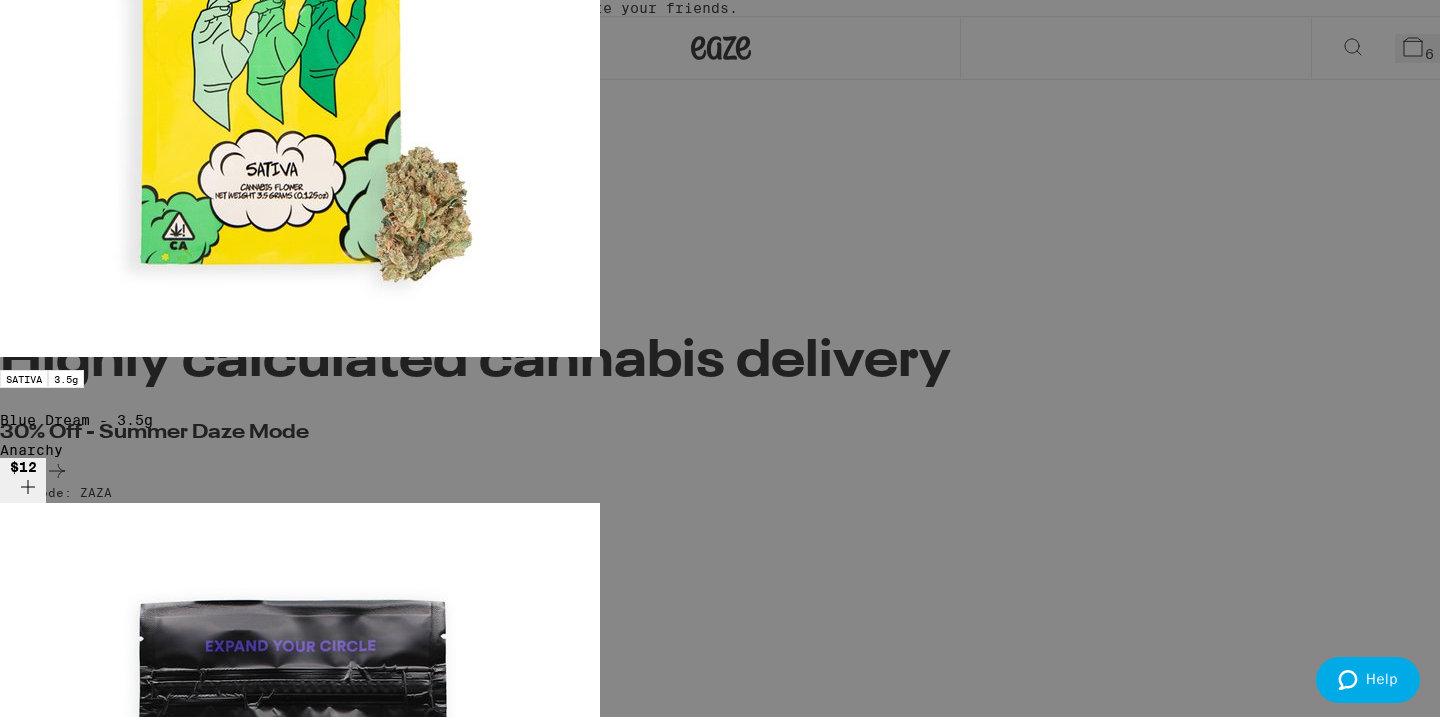 scroll, scrollTop: 0, scrollLeft: 0, axis: both 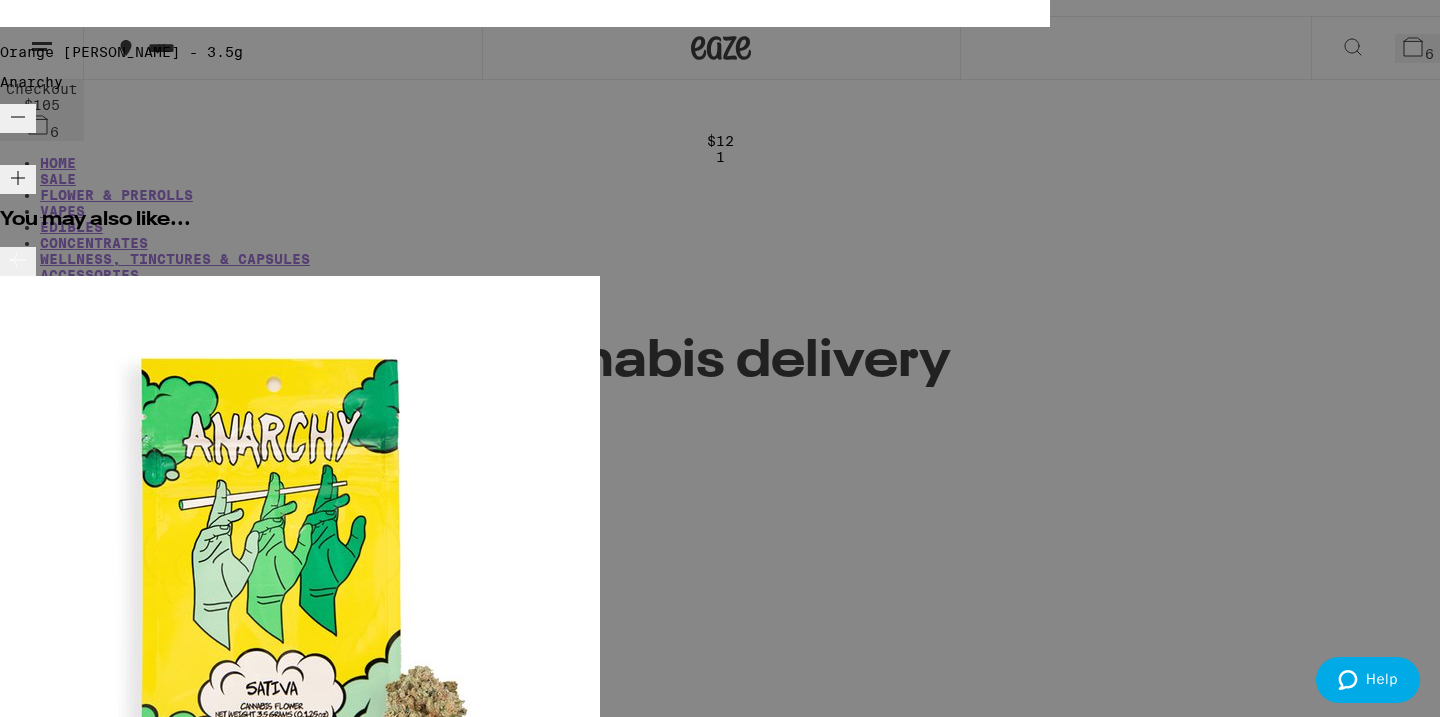 click on "STIIIZY" at bounding box center [31, 154509] 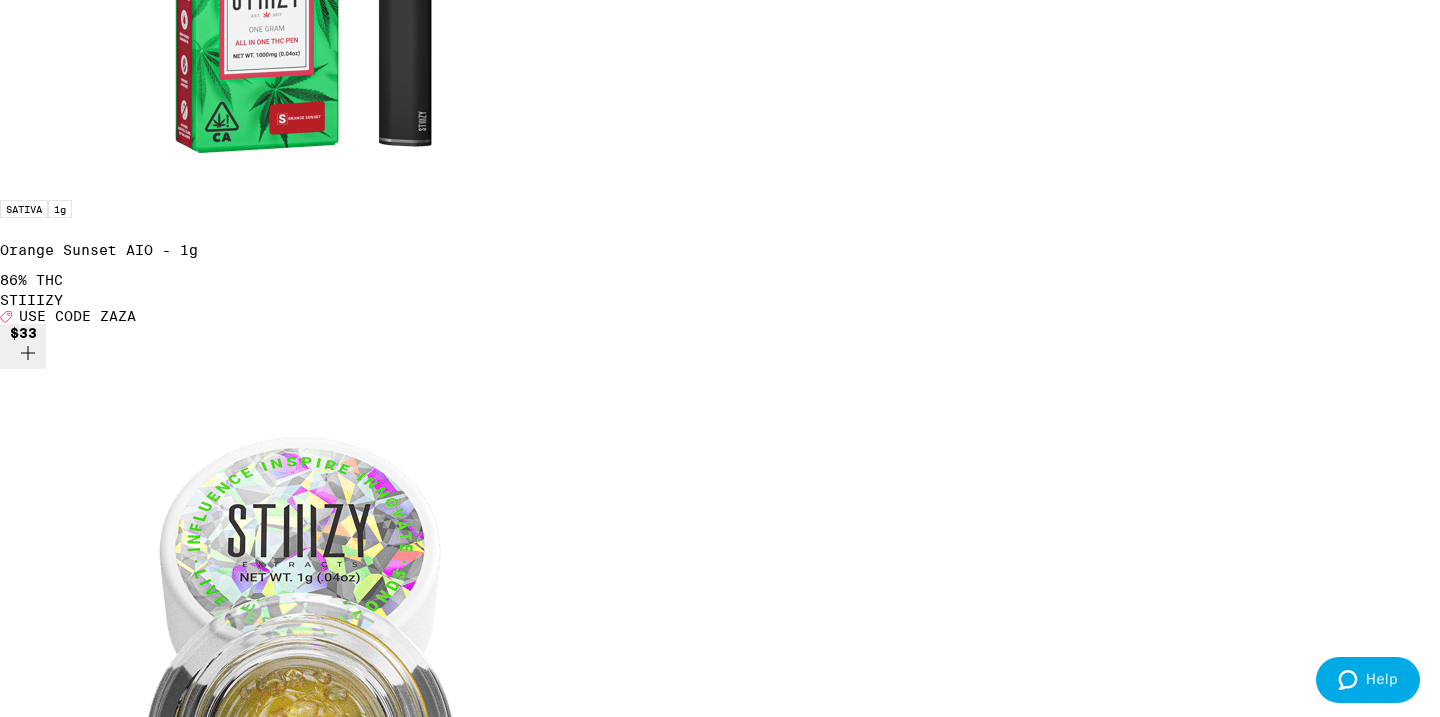 scroll, scrollTop: 878, scrollLeft: 0, axis: vertical 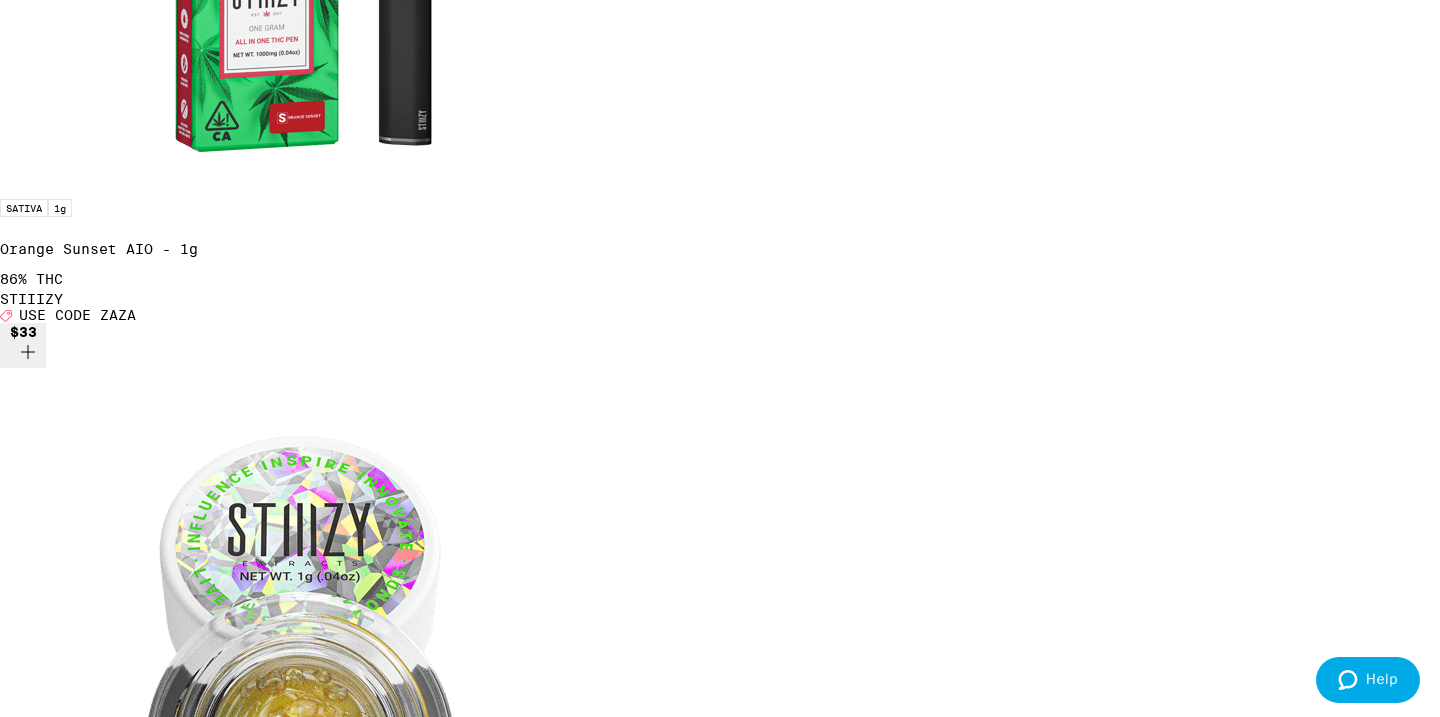 click on "All-In-One" at bounding box center (60, -477) 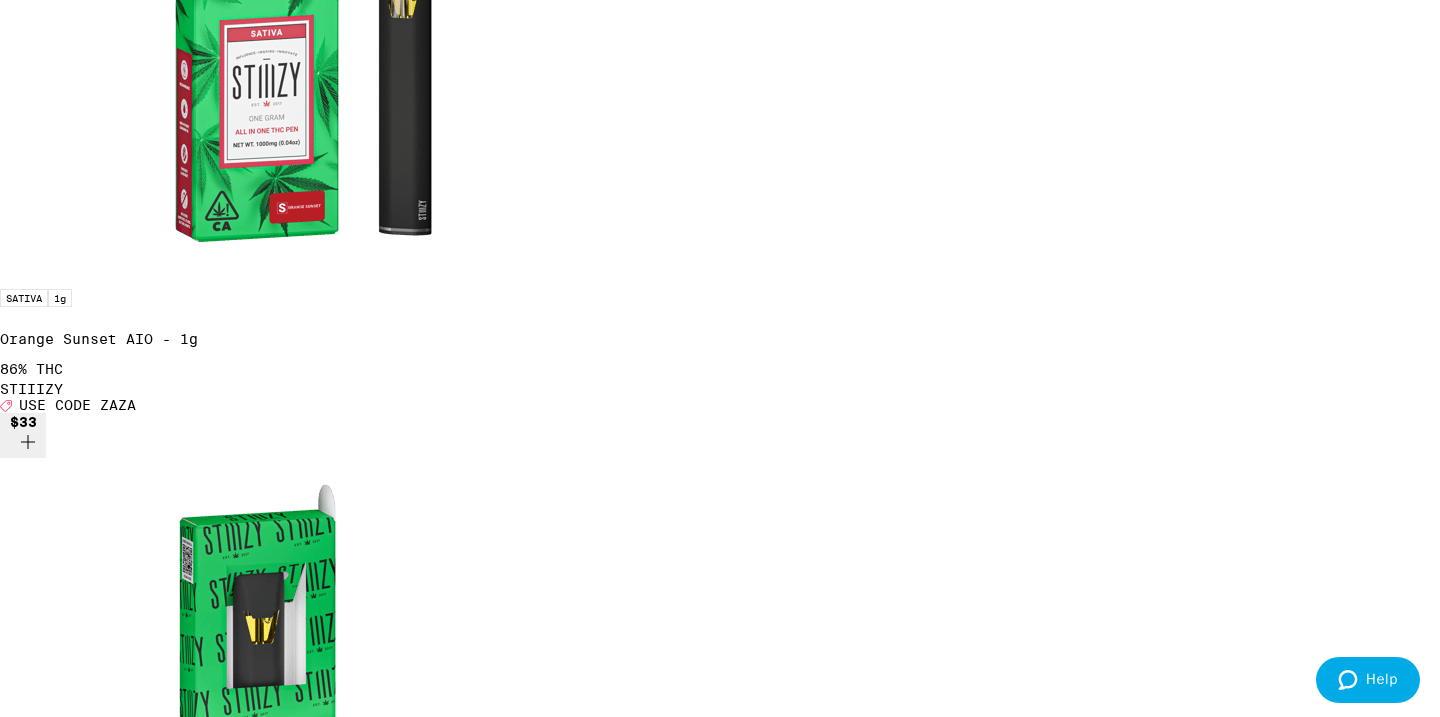 scroll, scrollTop: 826, scrollLeft: 0, axis: vertical 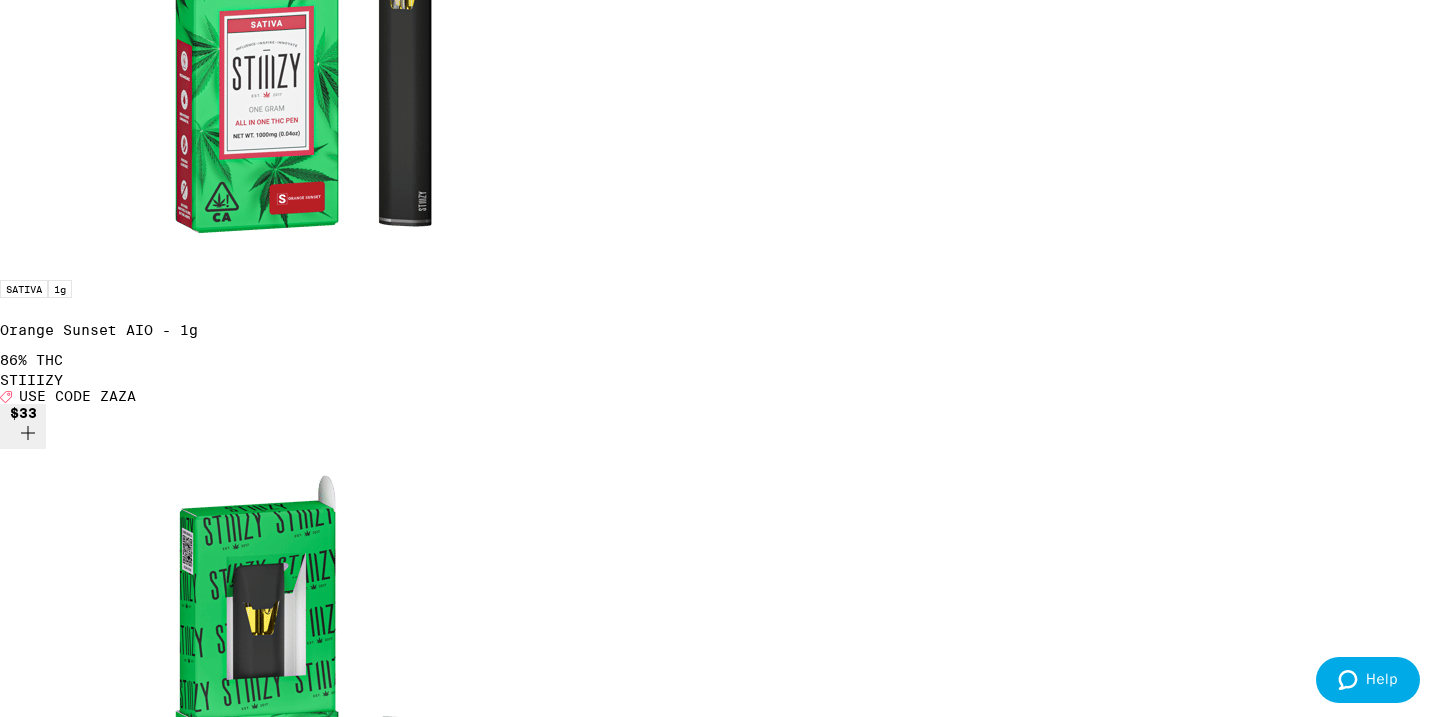 click on "STIIIZY Battery" at bounding box center (612, -396) 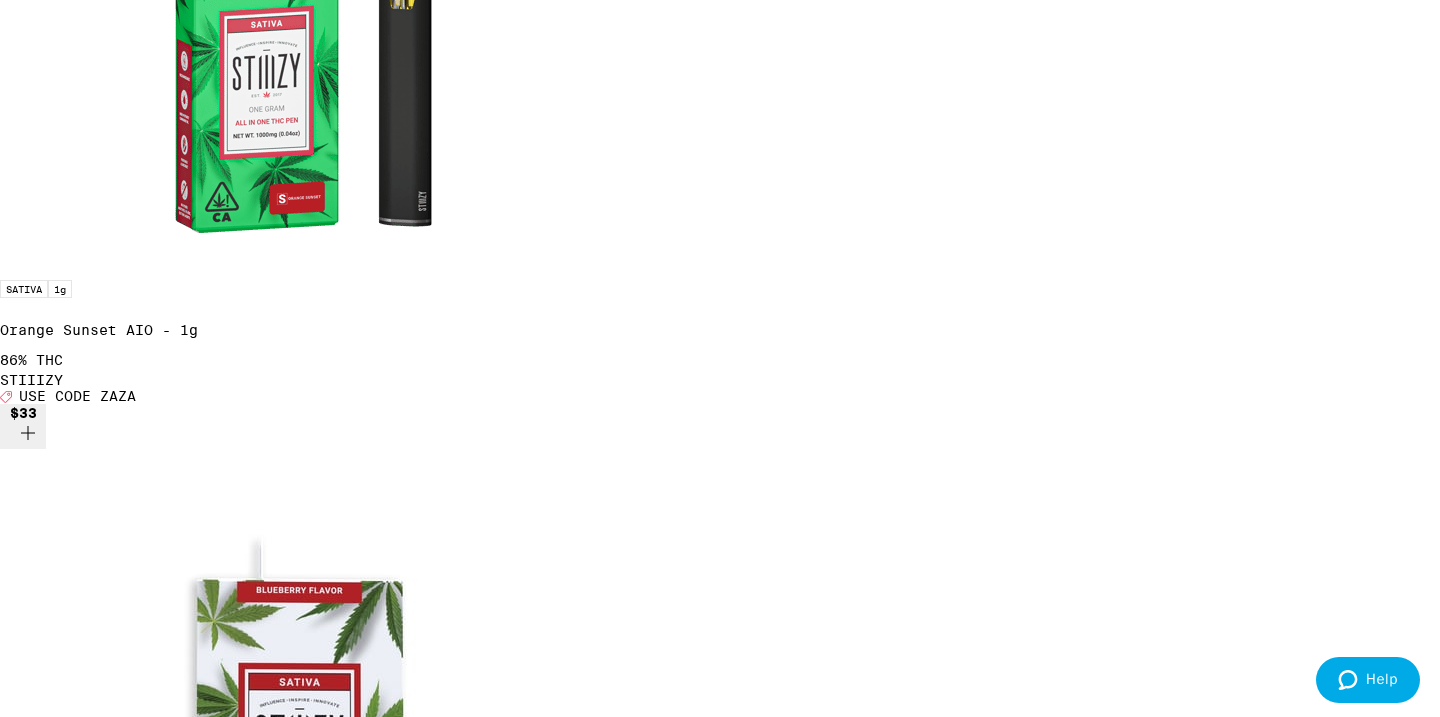 click on "STIIIZY Cartridge - 1g" at bounding box center (1027, -396) 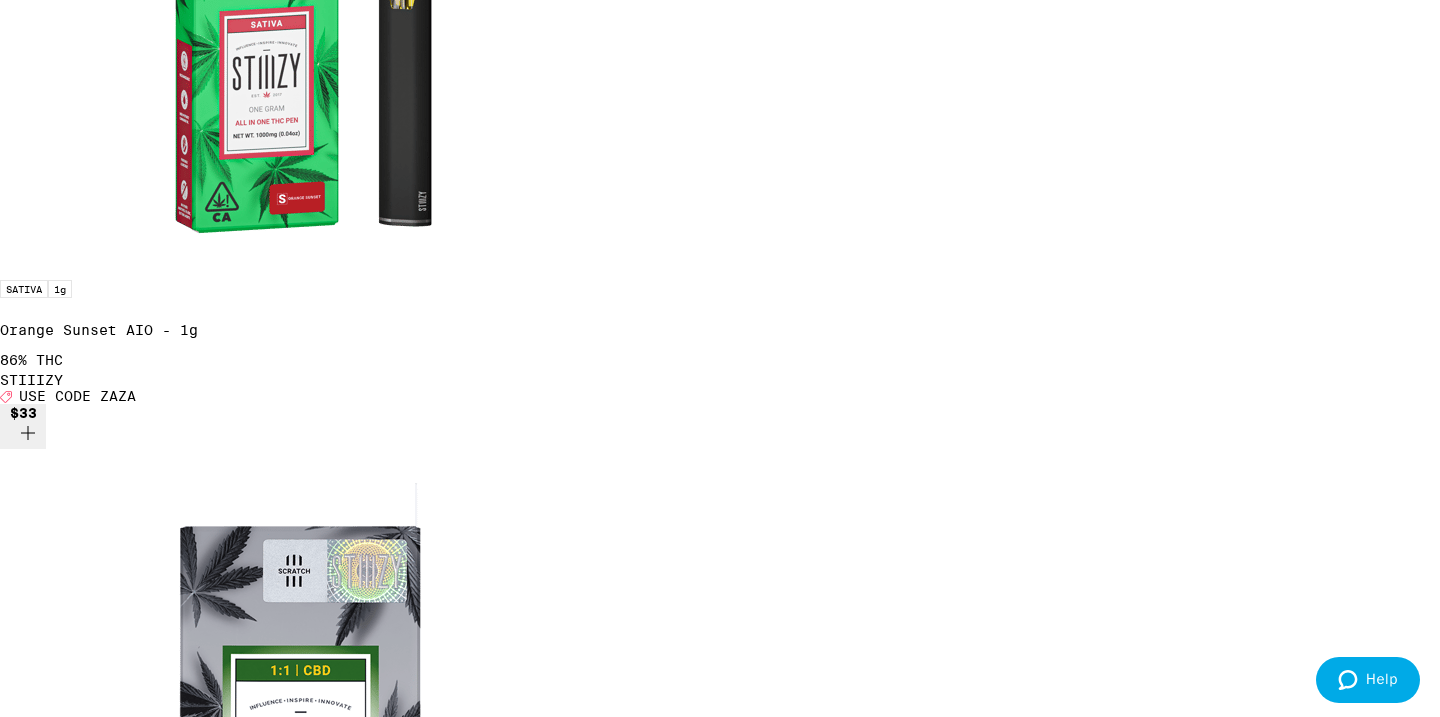 click on "All-In-One" at bounding box center [60, -396] 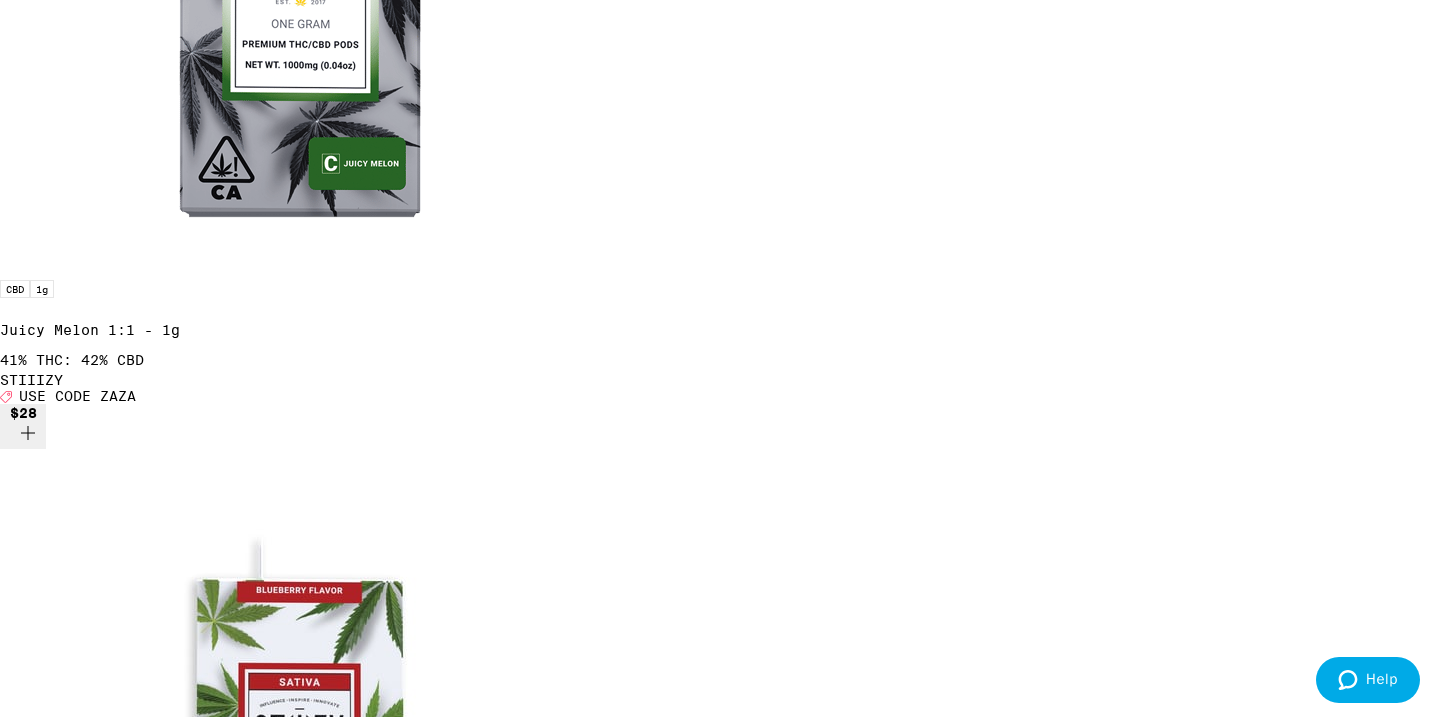click on "STIIIZY Battery" at bounding box center [612, -396] 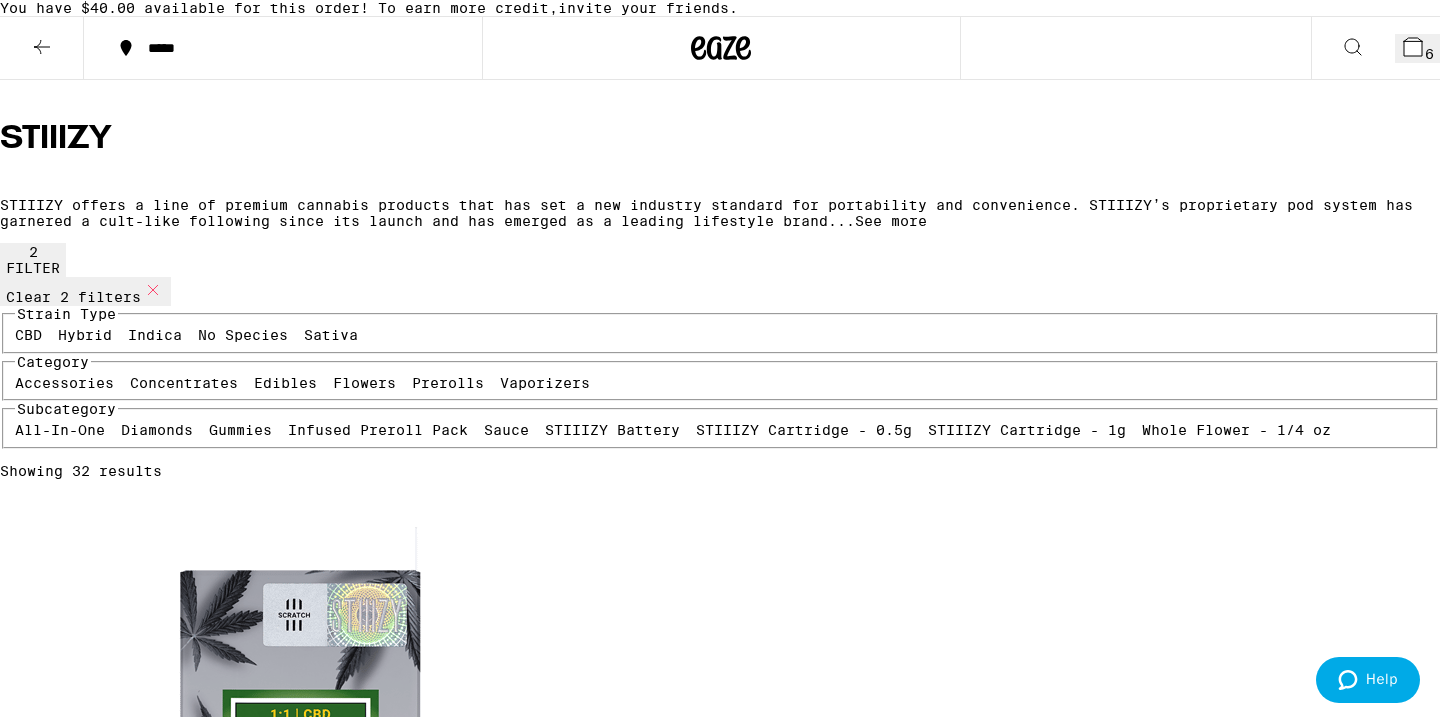 scroll, scrollTop: 0, scrollLeft: 0, axis: both 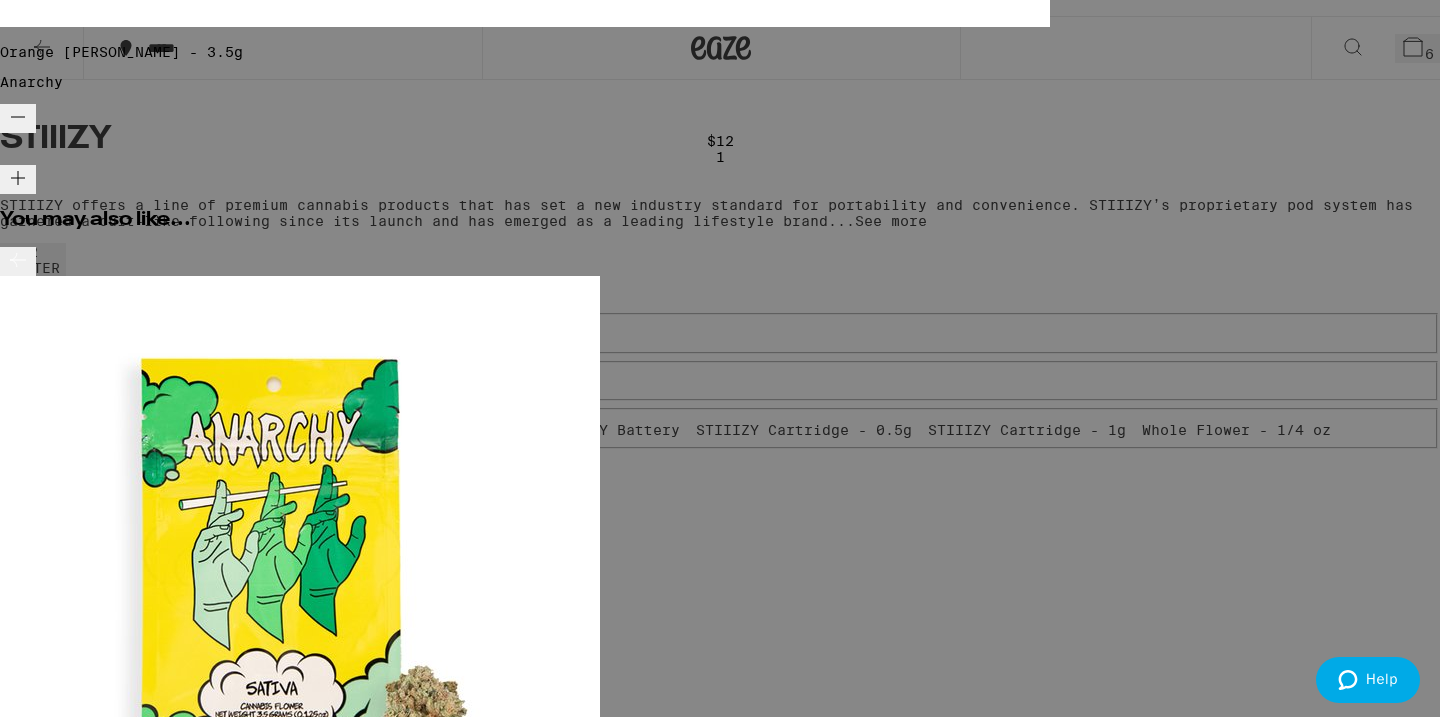 click 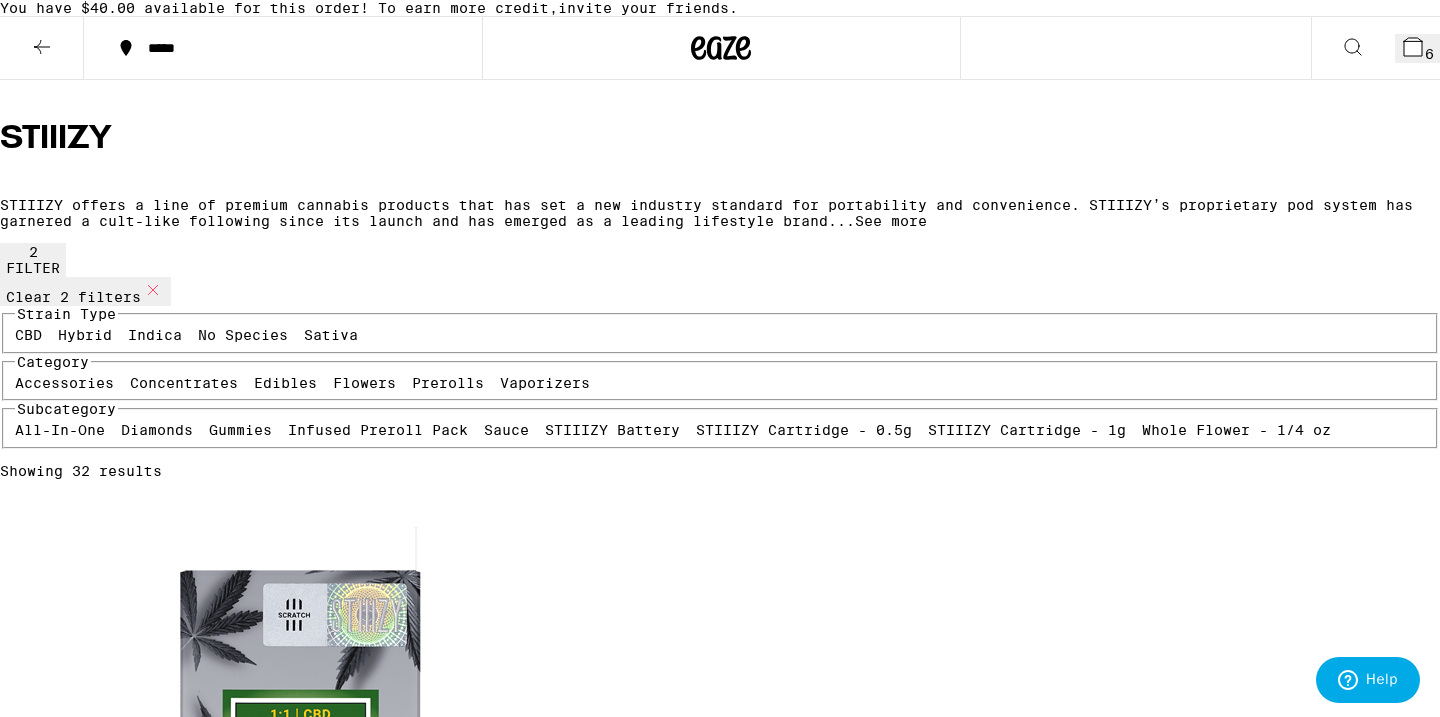 scroll, scrollTop: 0, scrollLeft: 0, axis: both 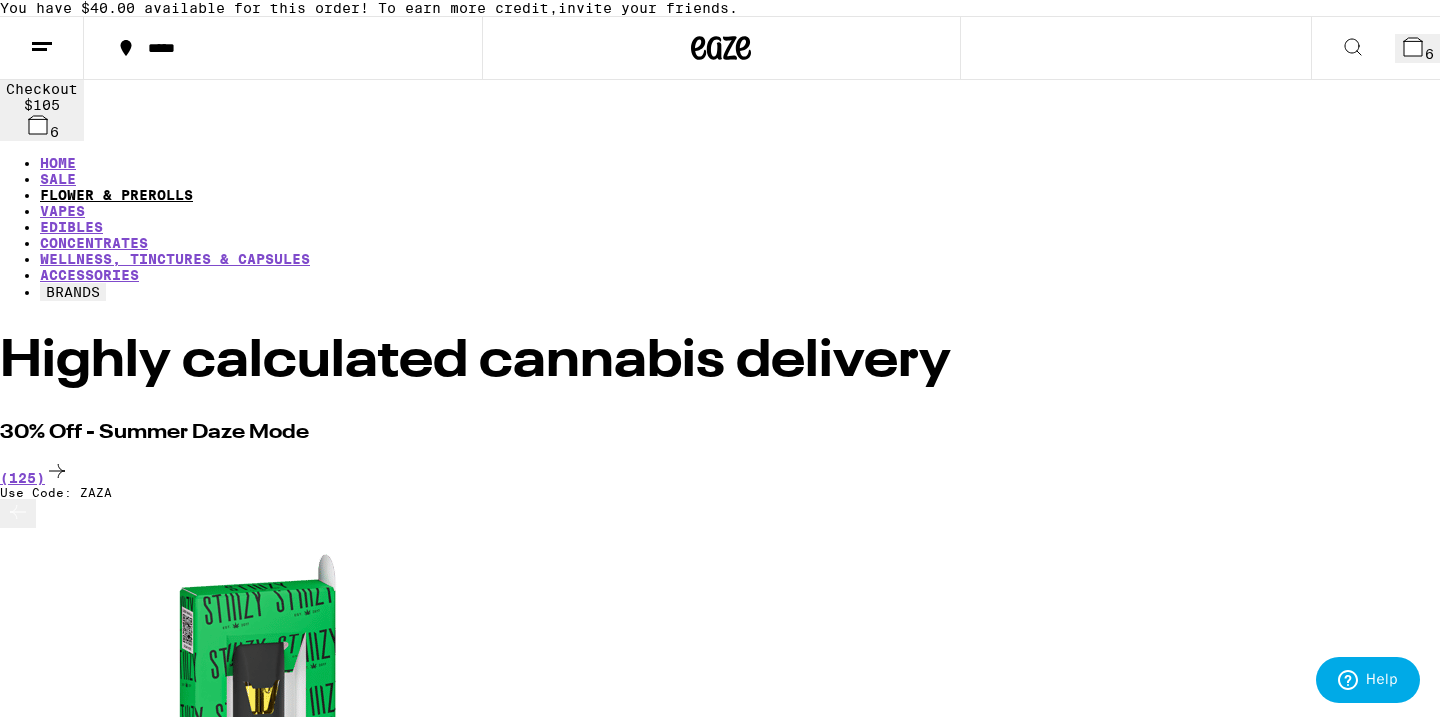 click on "FLOWER & PREROLLS" at bounding box center [116, 195] 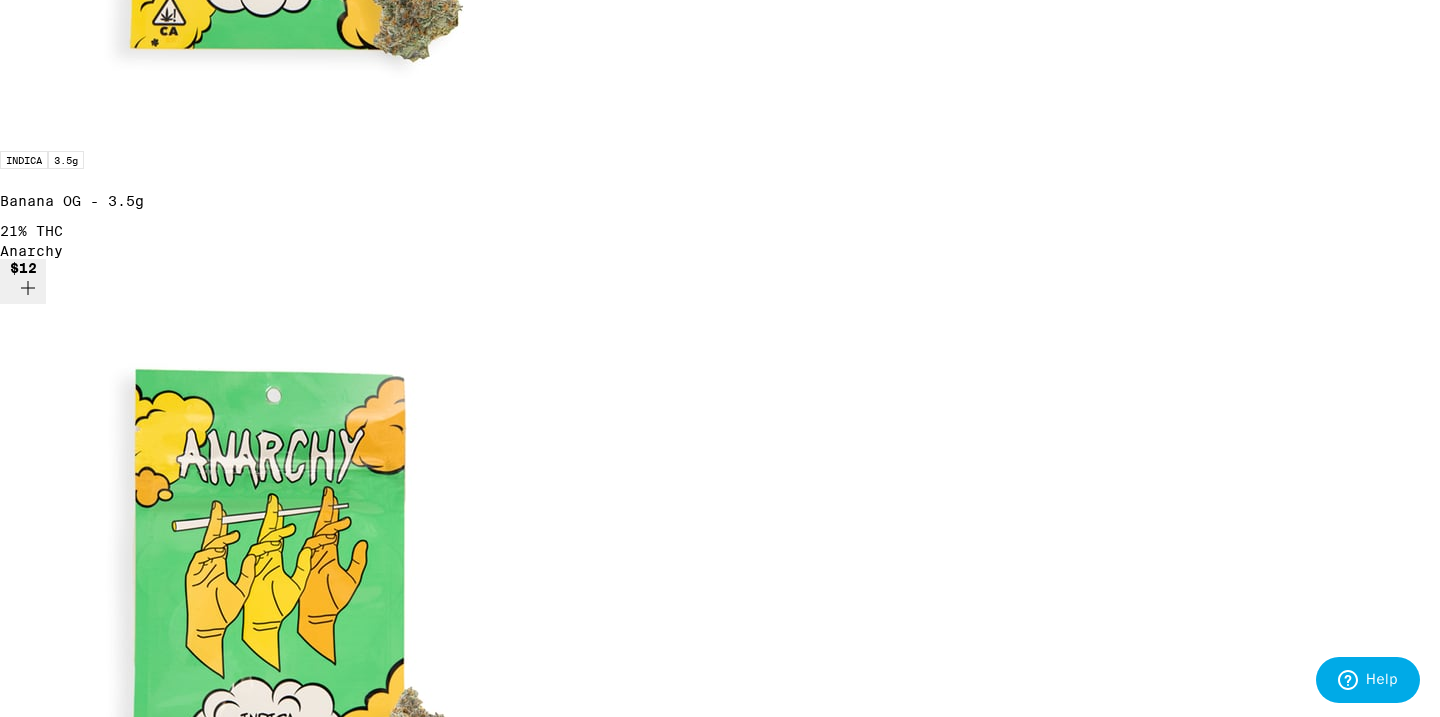 scroll, scrollTop: 1784, scrollLeft: 0, axis: vertical 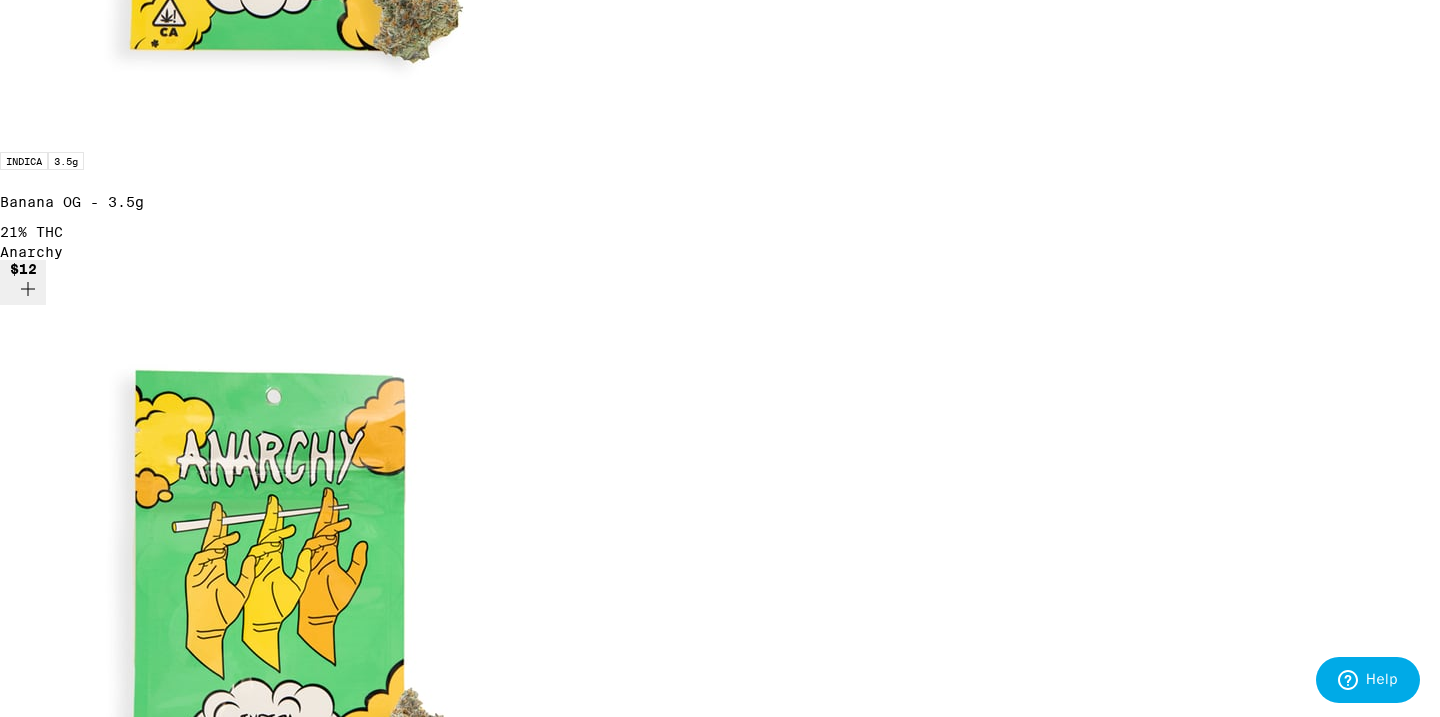 click 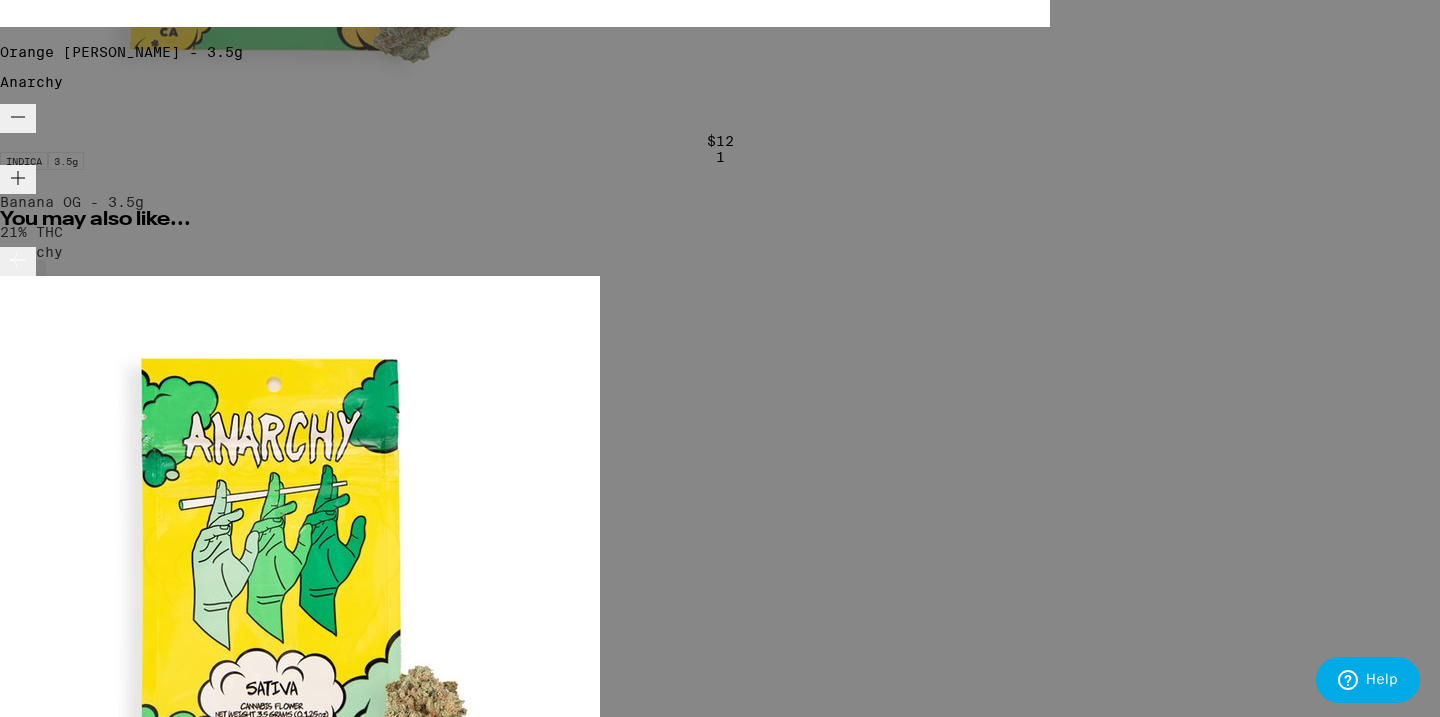 scroll, scrollTop: 593, scrollLeft: 0, axis: vertical 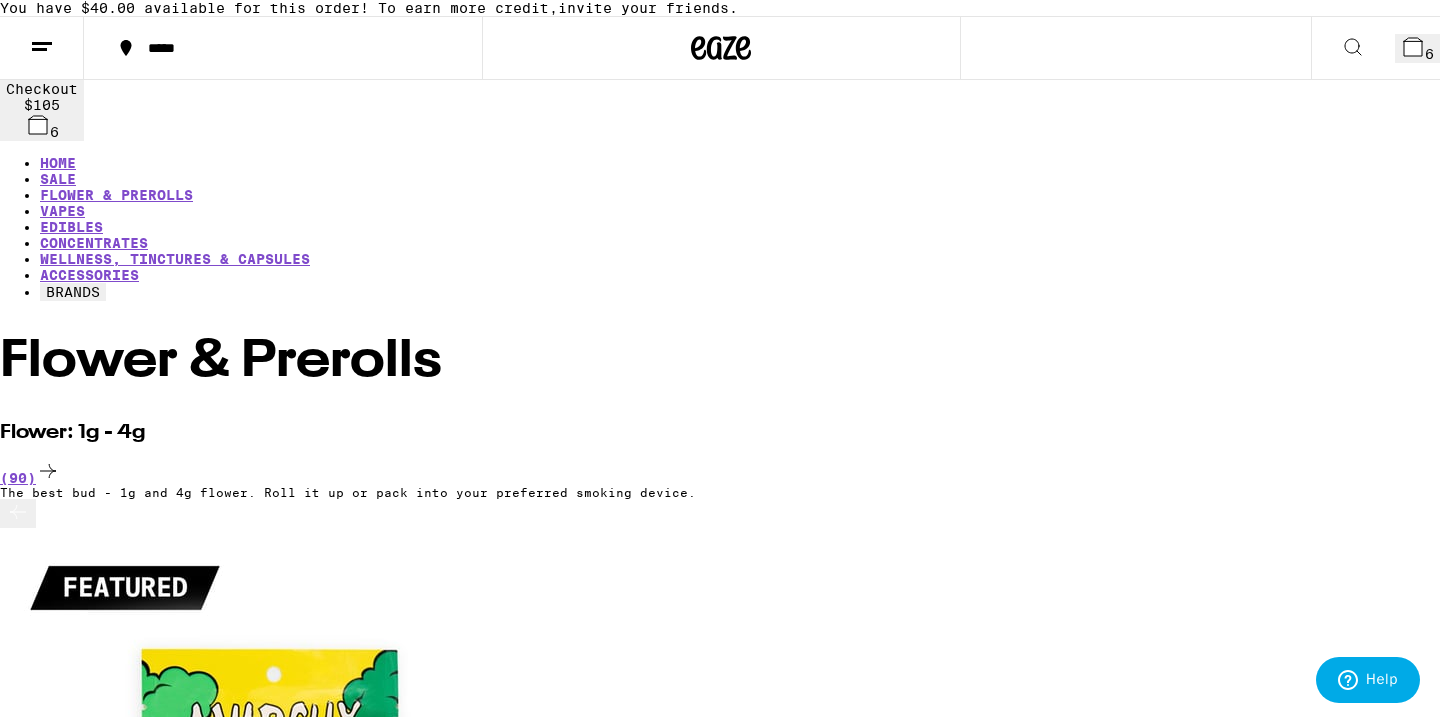 click on "*****" at bounding box center (295, 48) 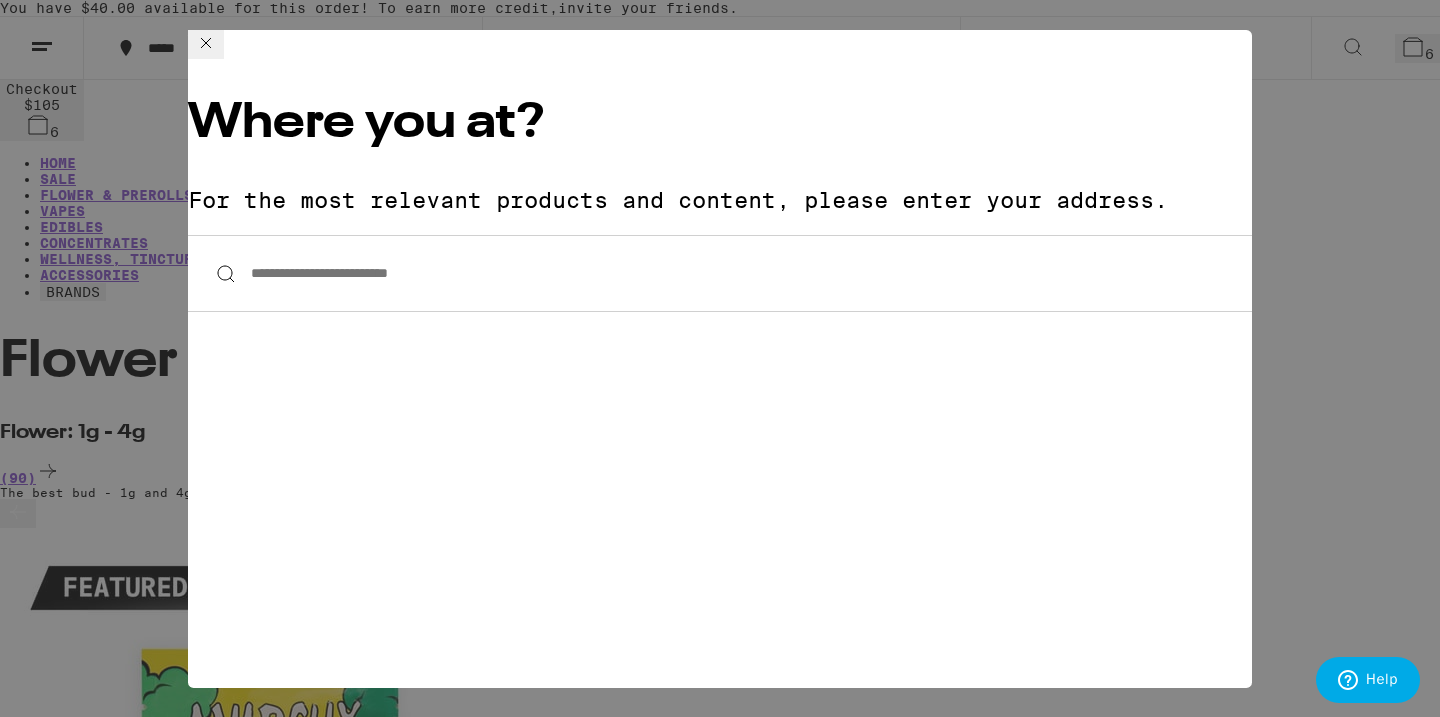 click 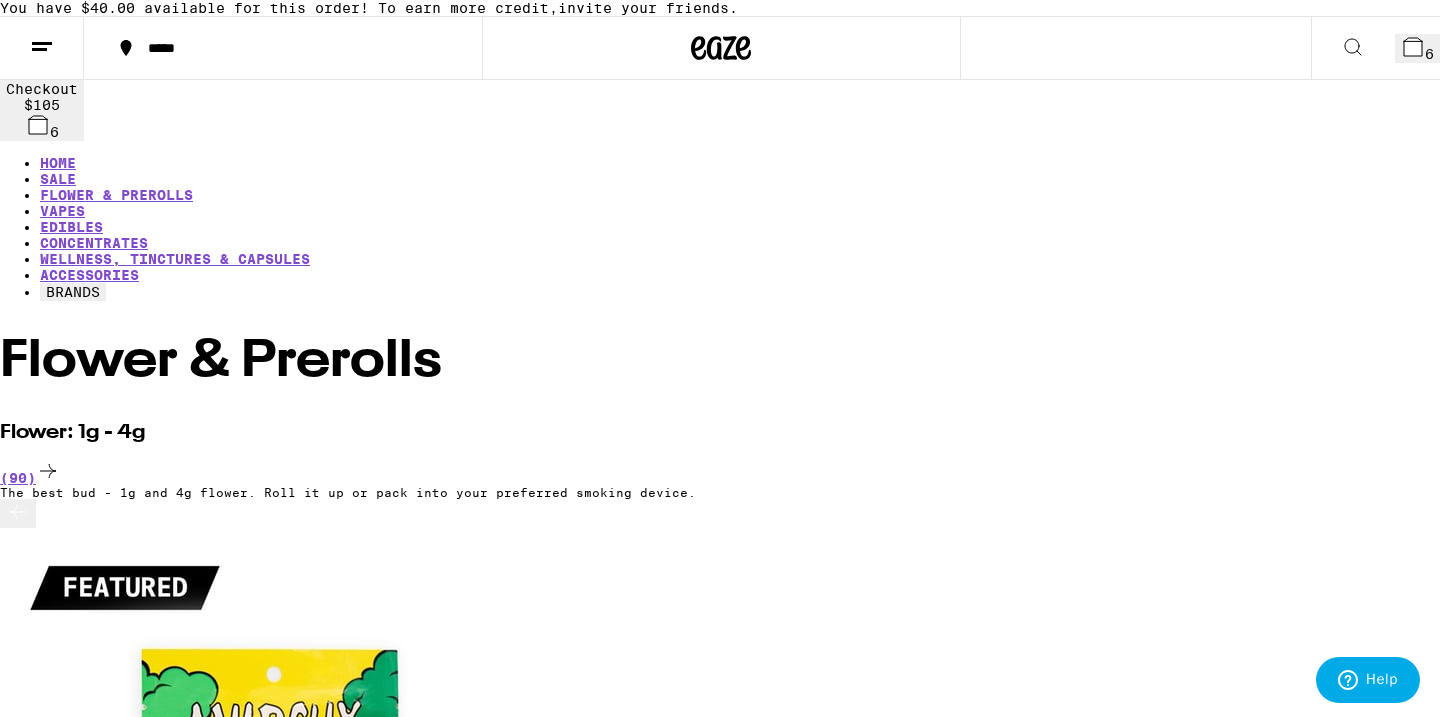 click 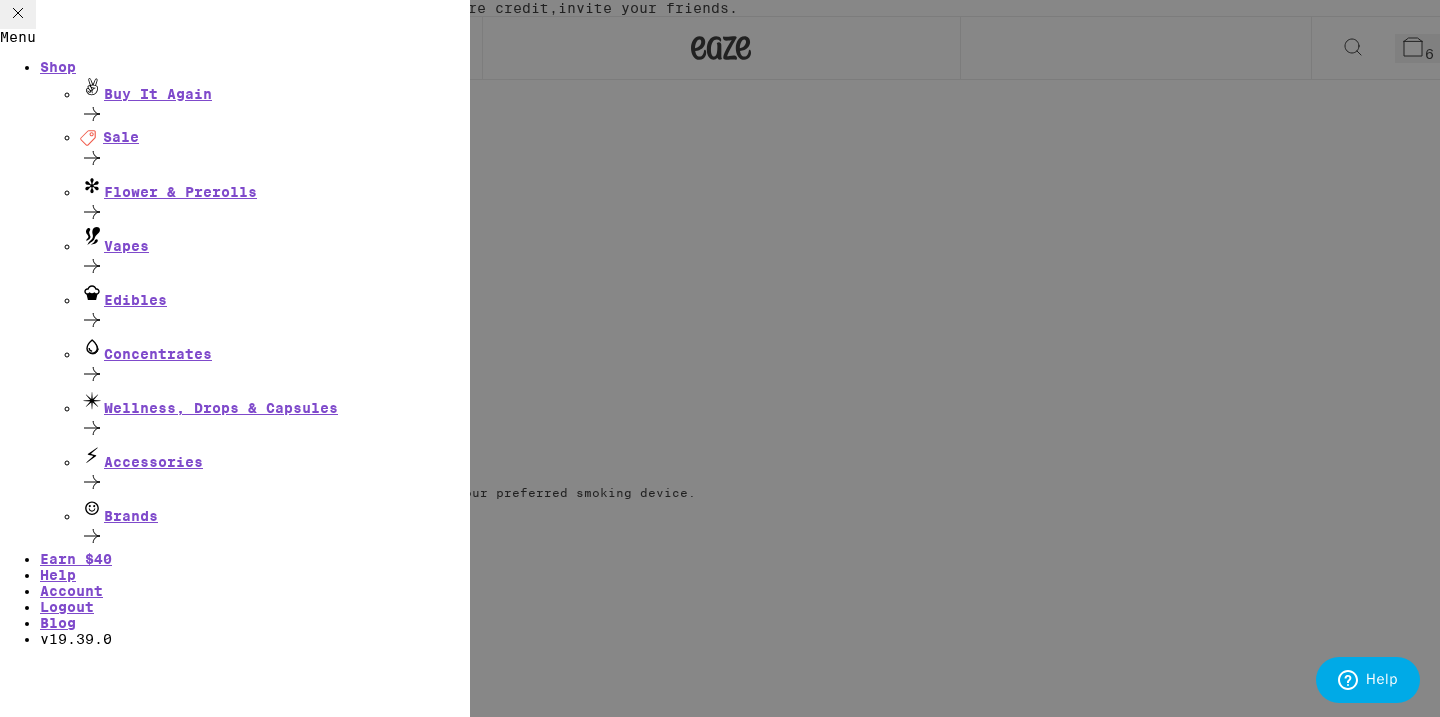 scroll, scrollTop: 148, scrollLeft: 0, axis: vertical 